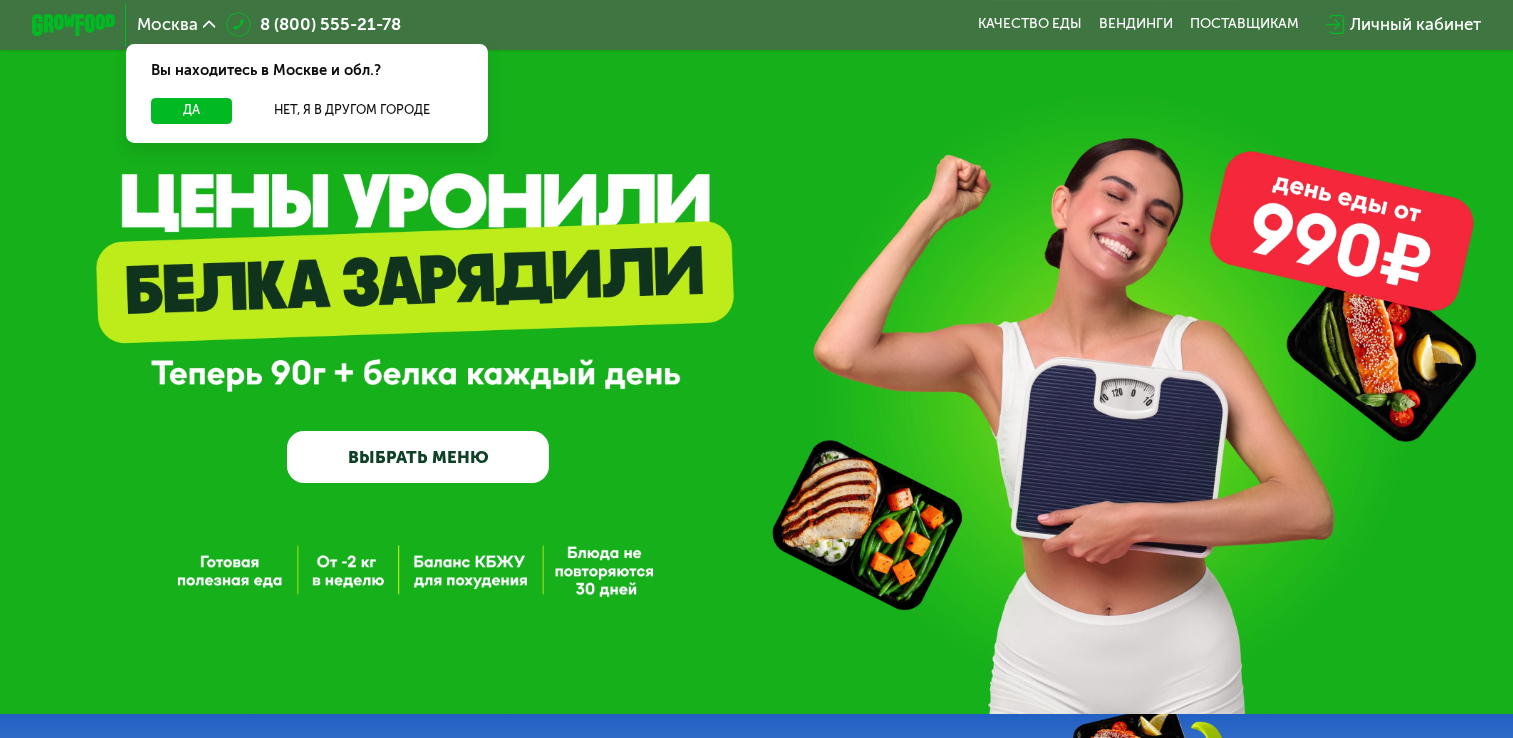 scroll, scrollTop: 0, scrollLeft: 0, axis: both 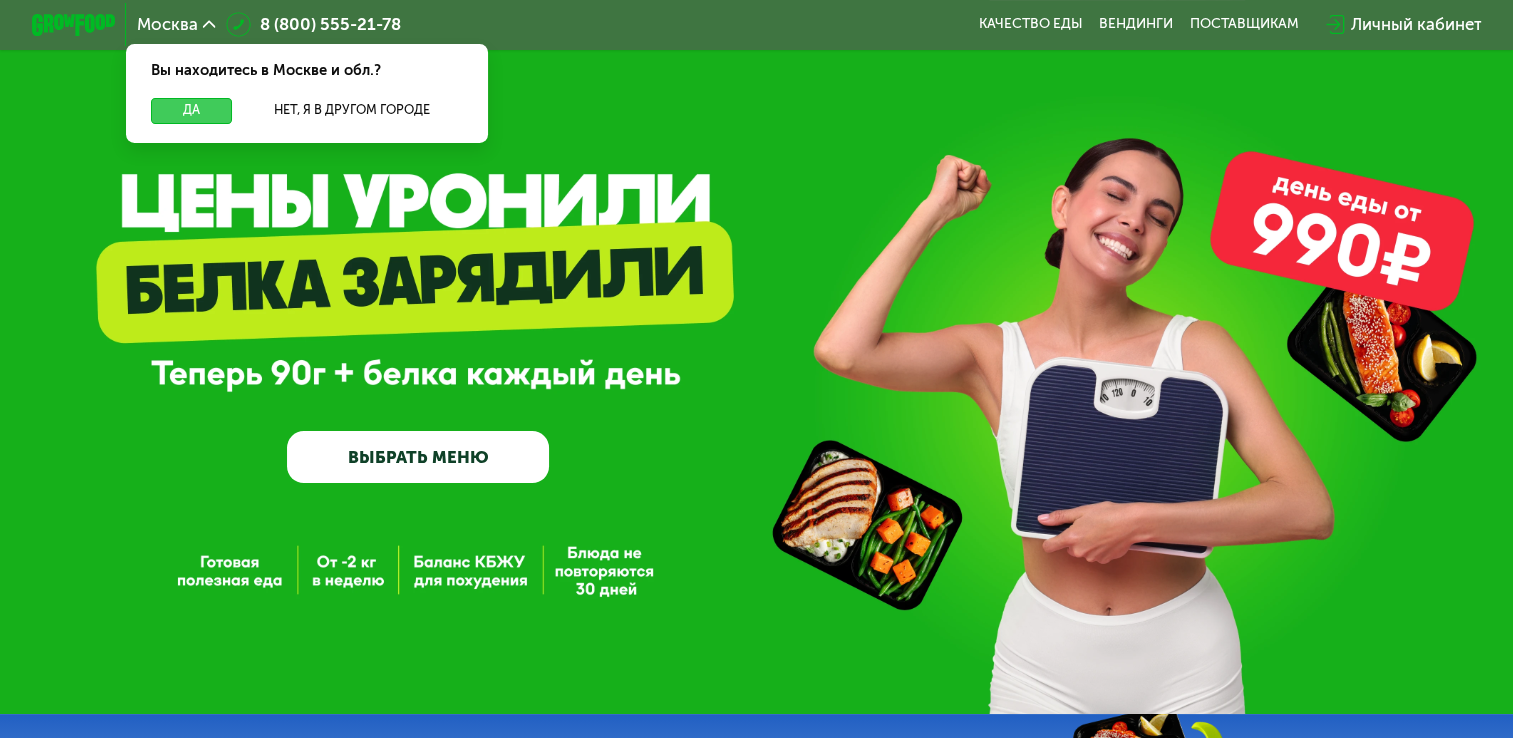 click on "Да" at bounding box center (191, 110) 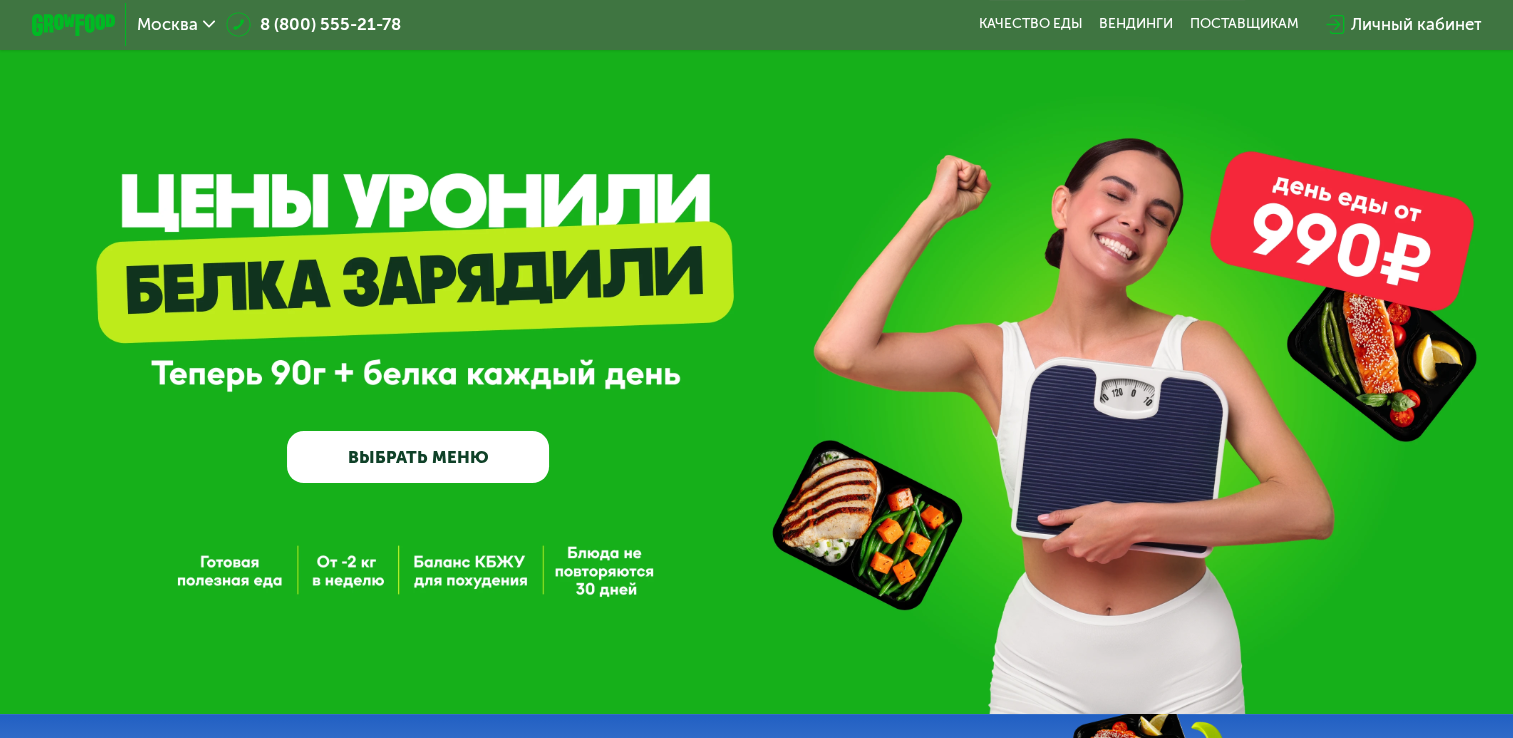 click on "ВЫБРАТЬ МЕНЮ" at bounding box center [418, 457] 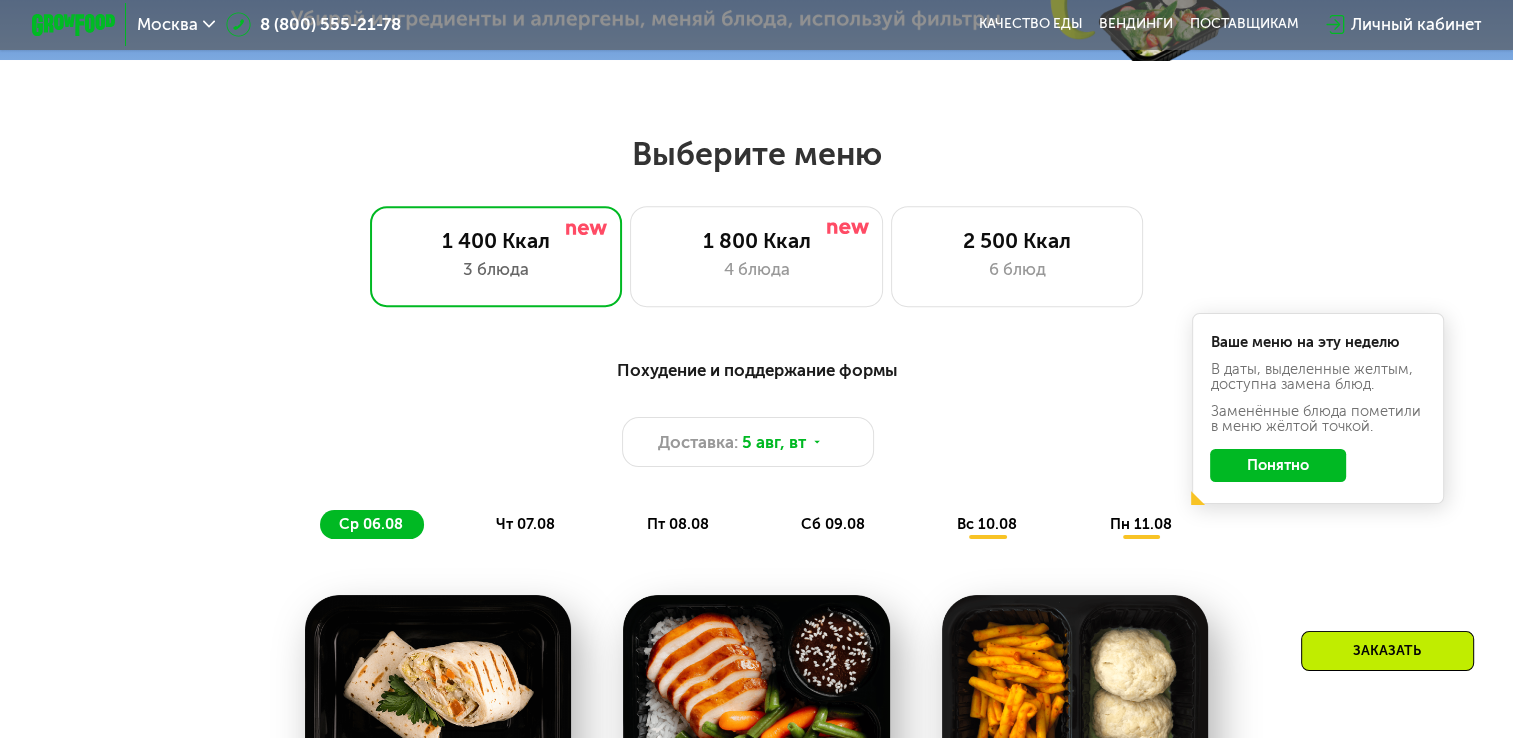 scroll, scrollTop: 896, scrollLeft: 0, axis: vertical 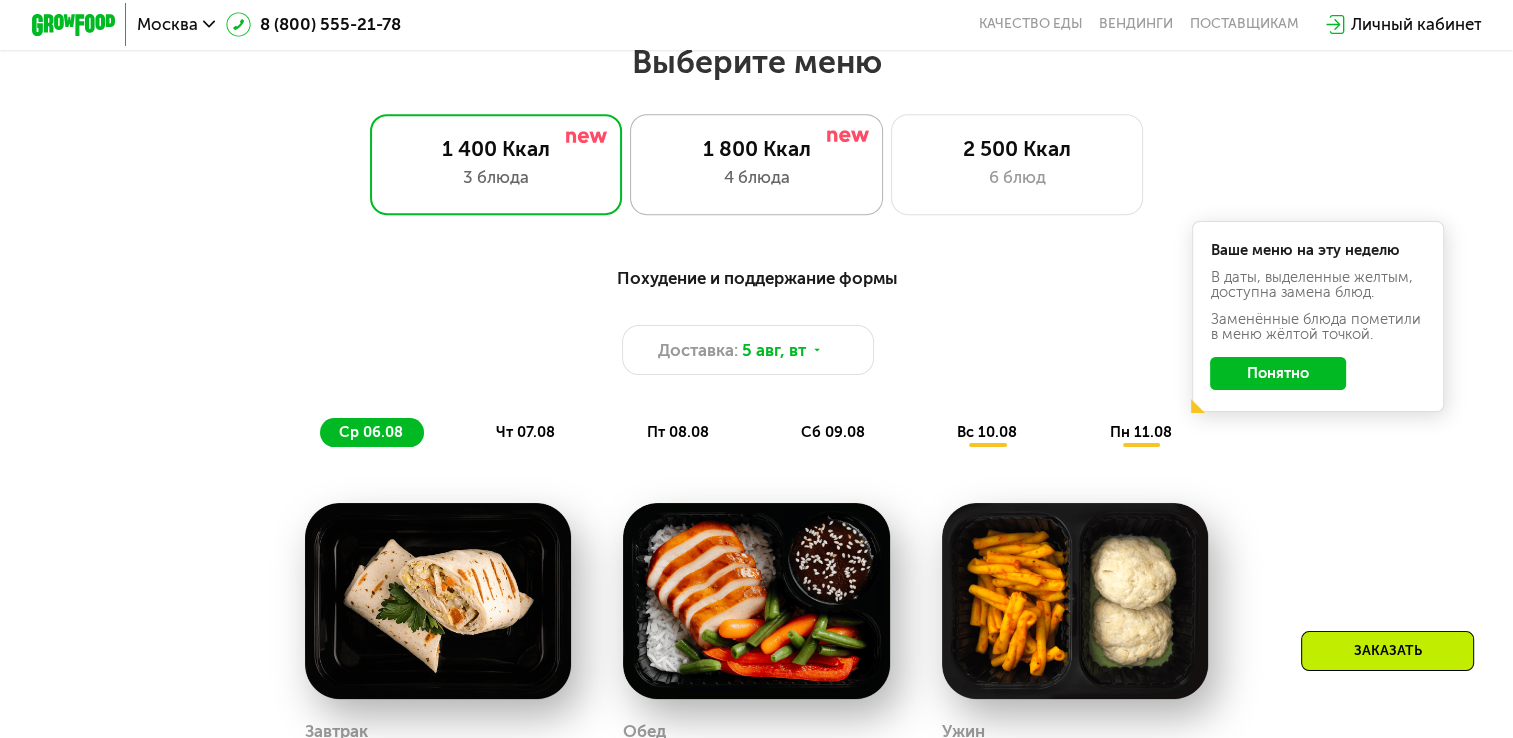 click on "4 блюда" at bounding box center (756, 177) 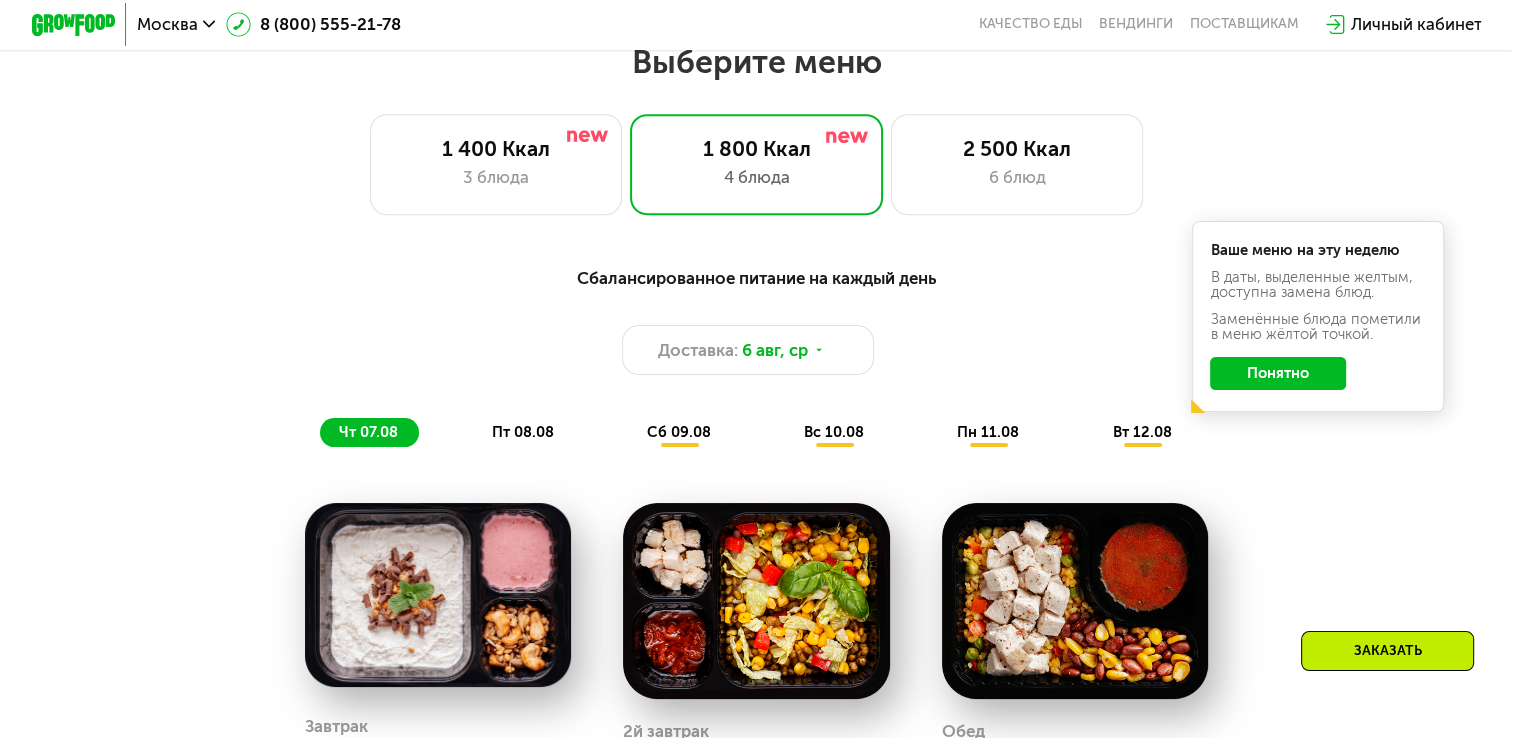 click on "Понятно" 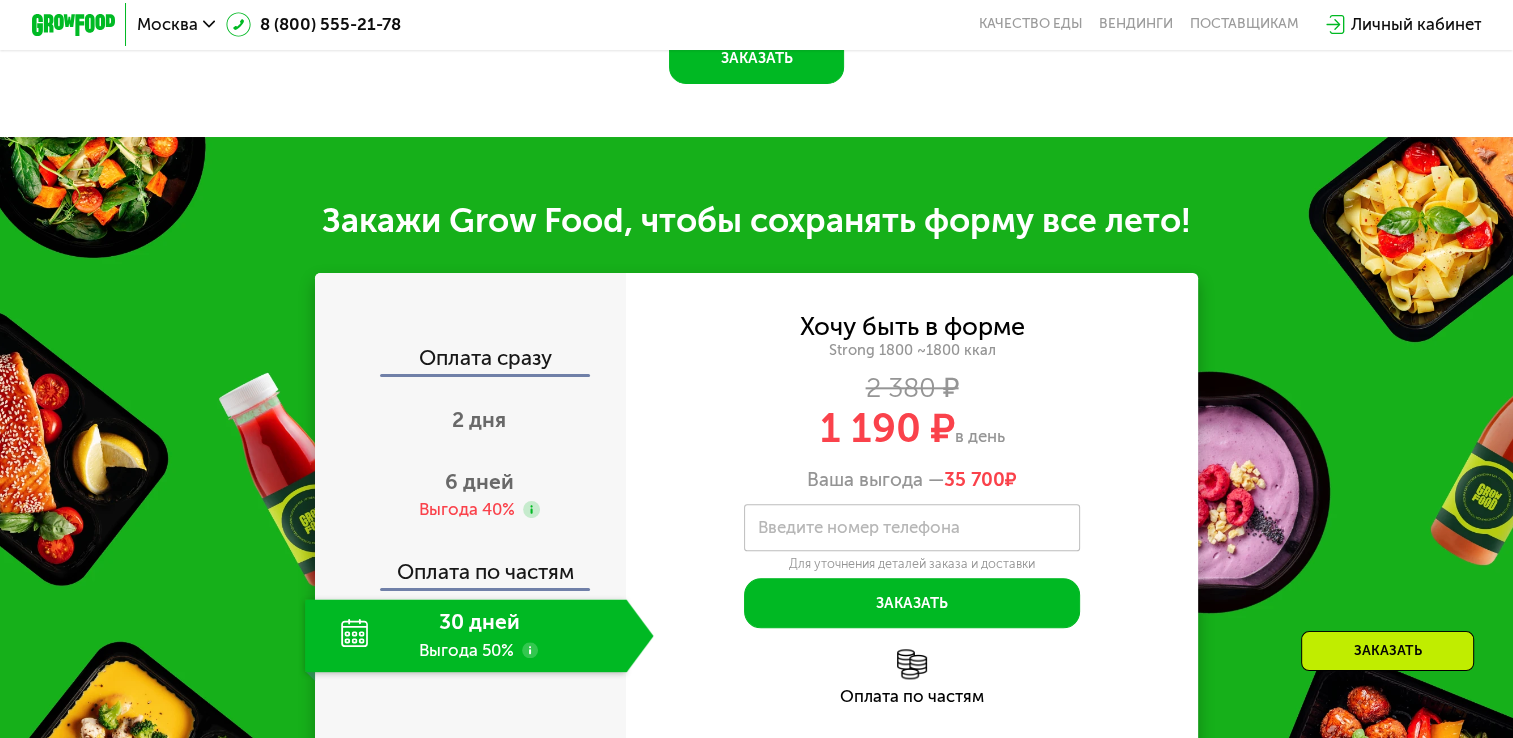 scroll, scrollTop: 2068, scrollLeft: 0, axis: vertical 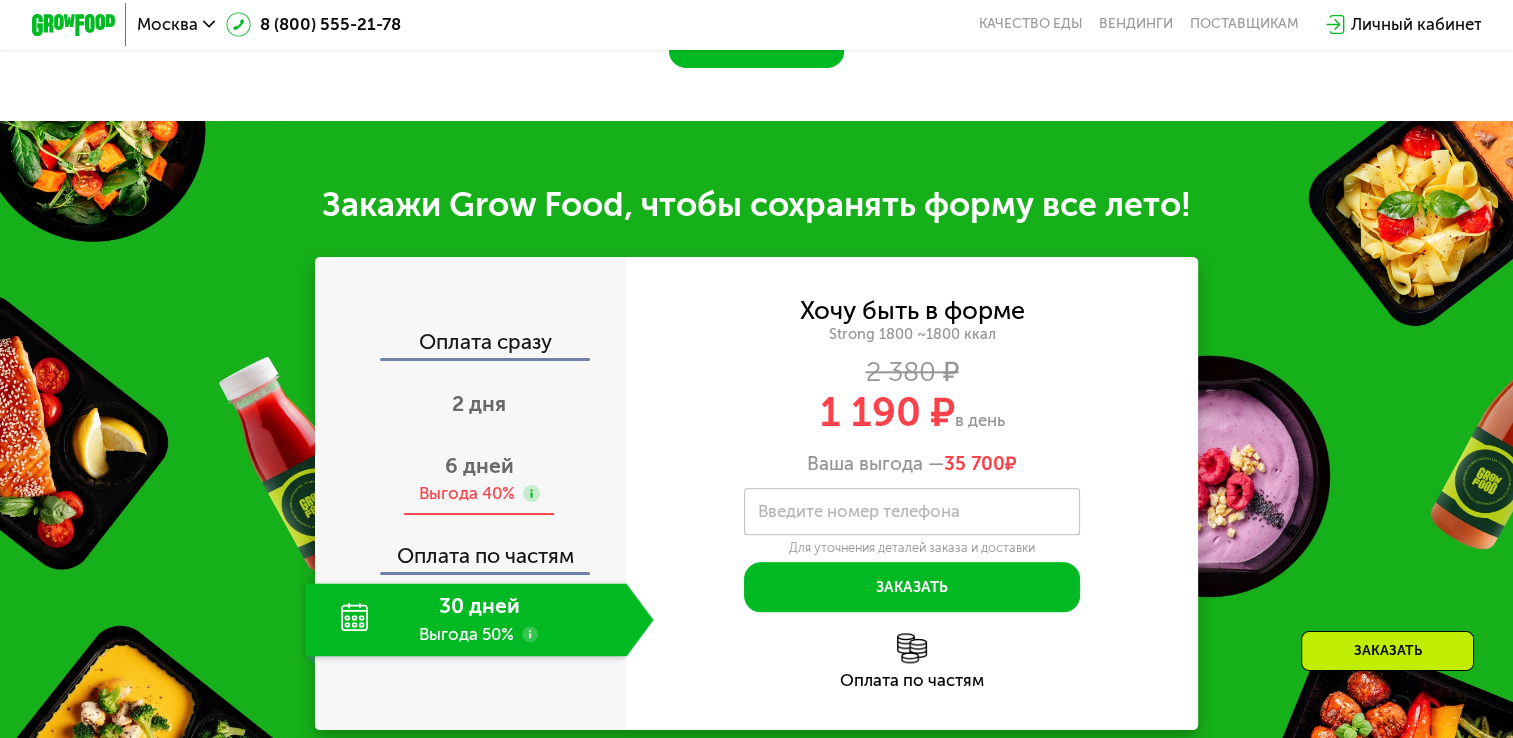 click on "6 дней Выгода 40%" at bounding box center (479, 479) 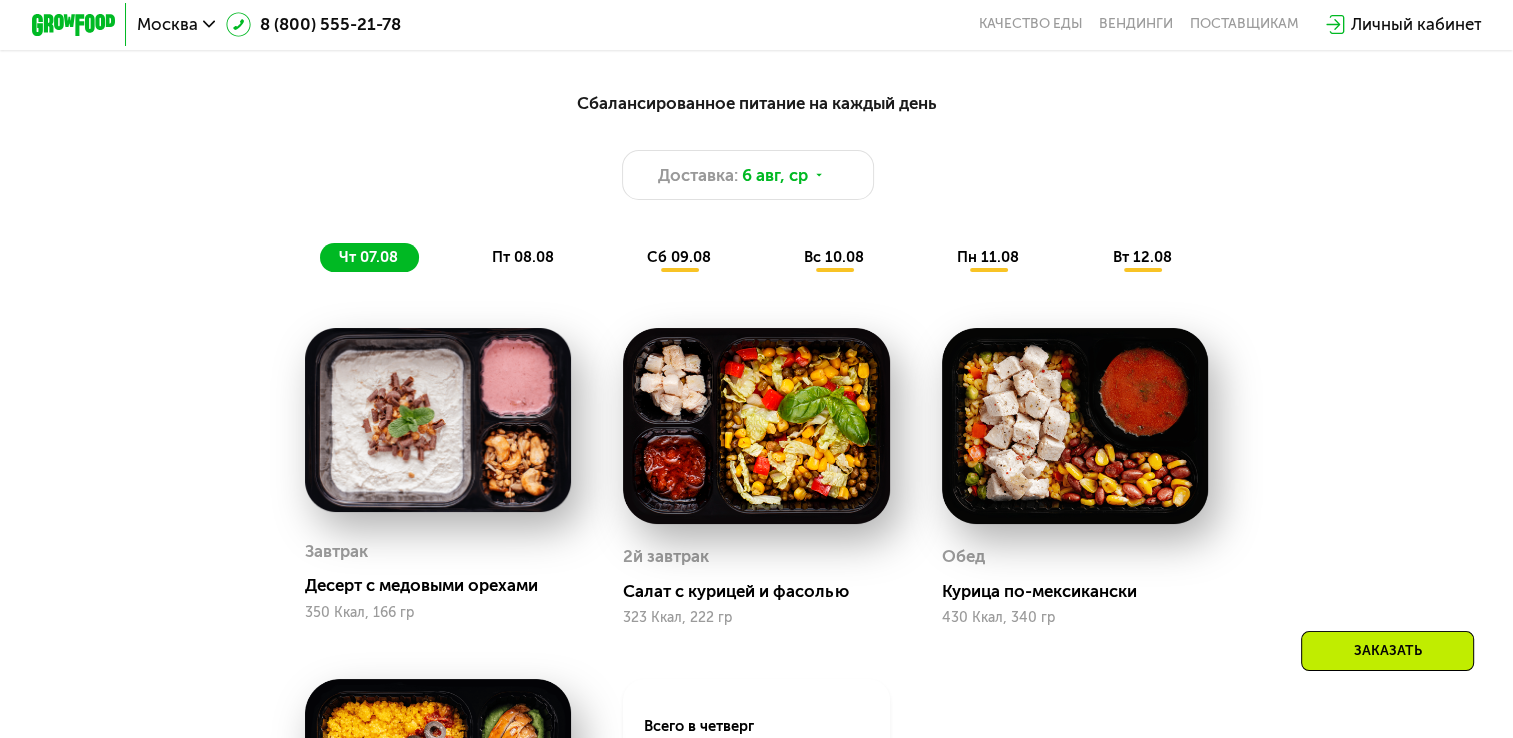scroll, scrollTop: 1063, scrollLeft: 0, axis: vertical 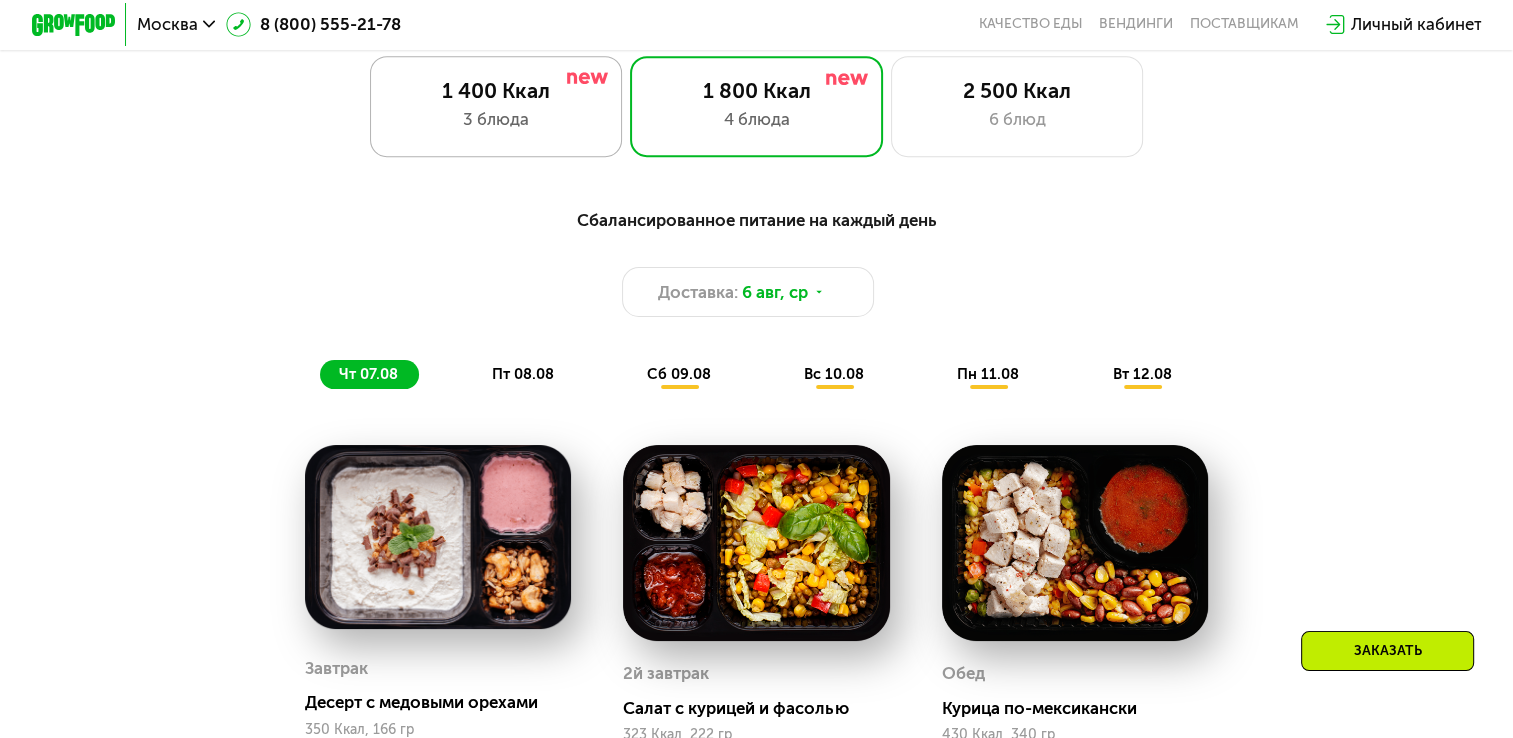 click on "1 400 Ккал" at bounding box center [496, 90] 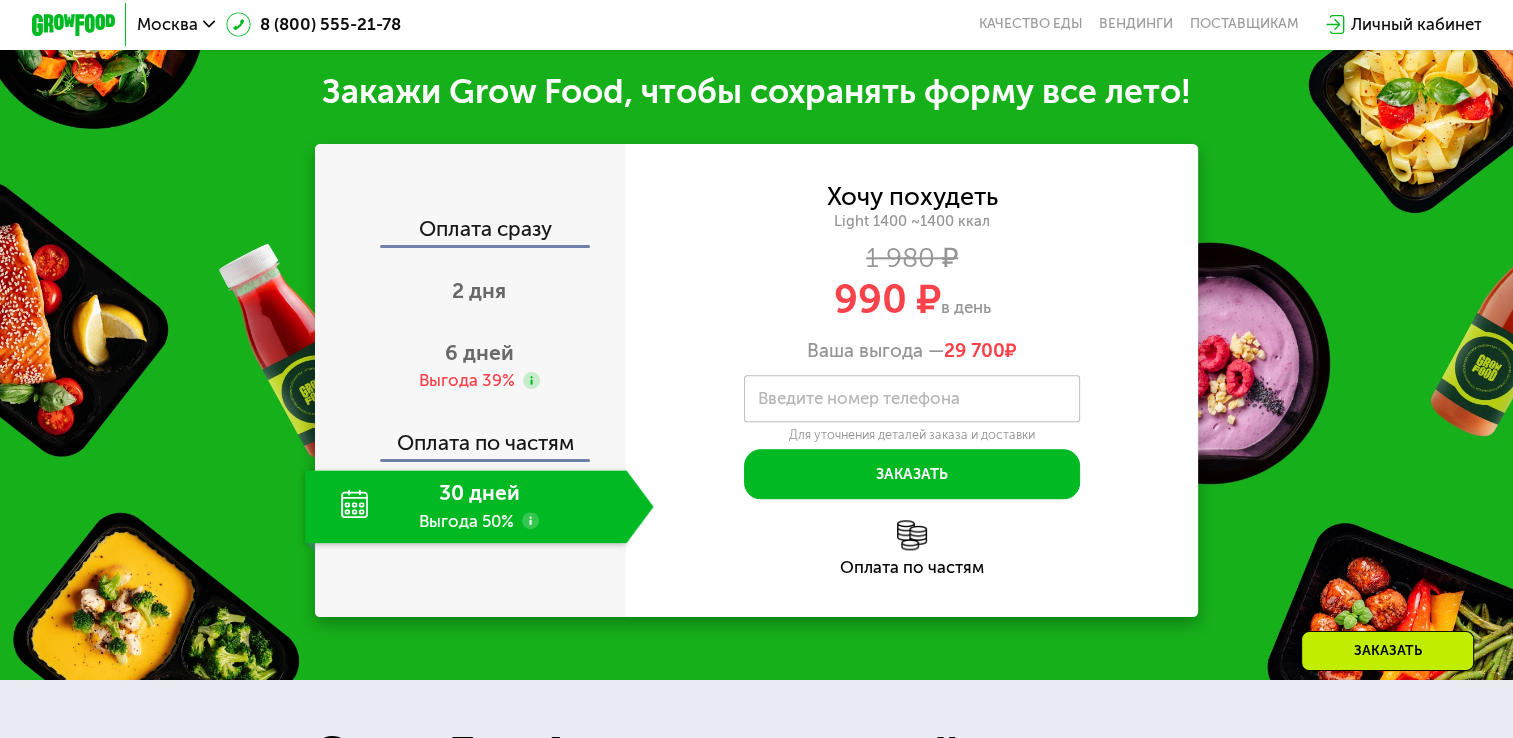scroll, scrollTop: 2082, scrollLeft: 0, axis: vertical 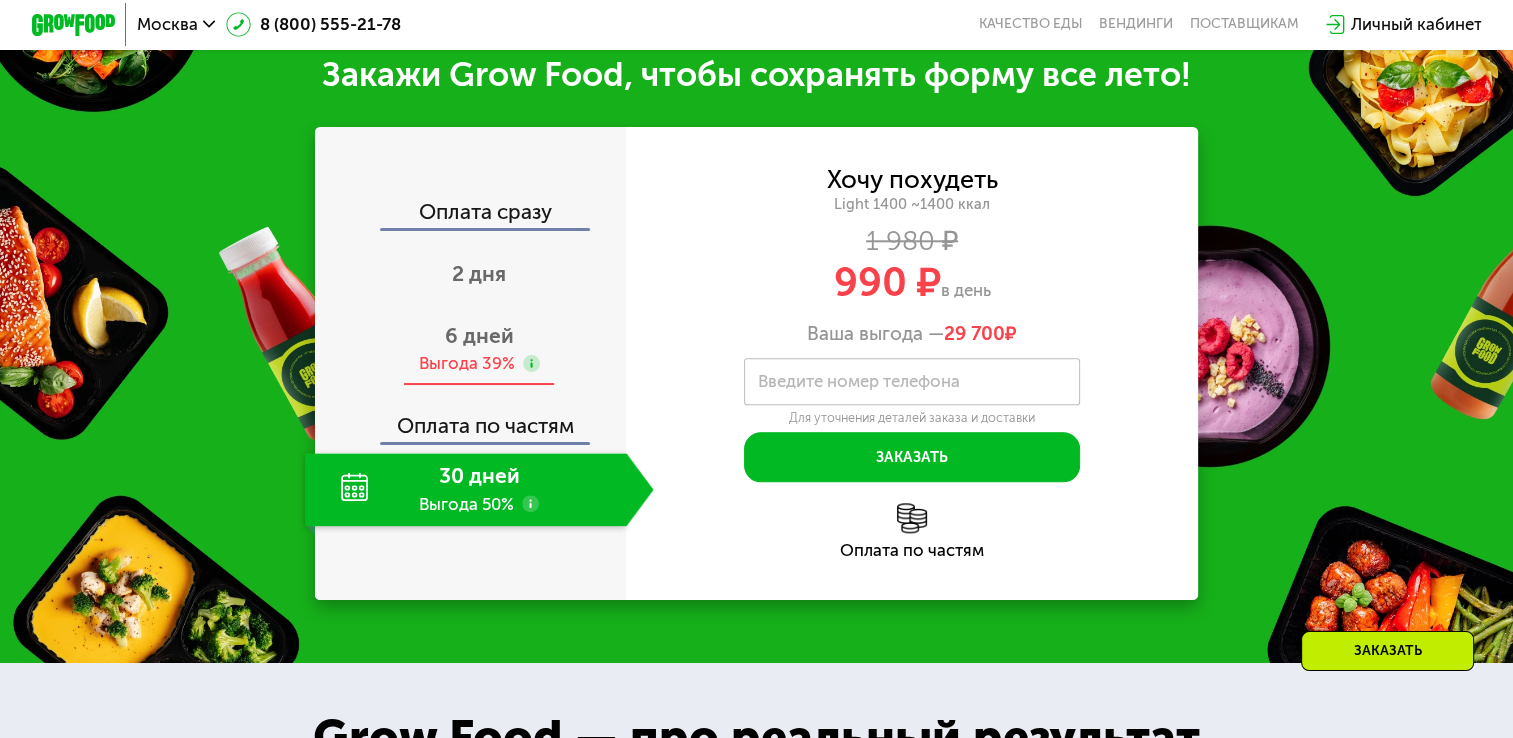 click on "6 дней Выгода 39%" at bounding box center (479, 349) 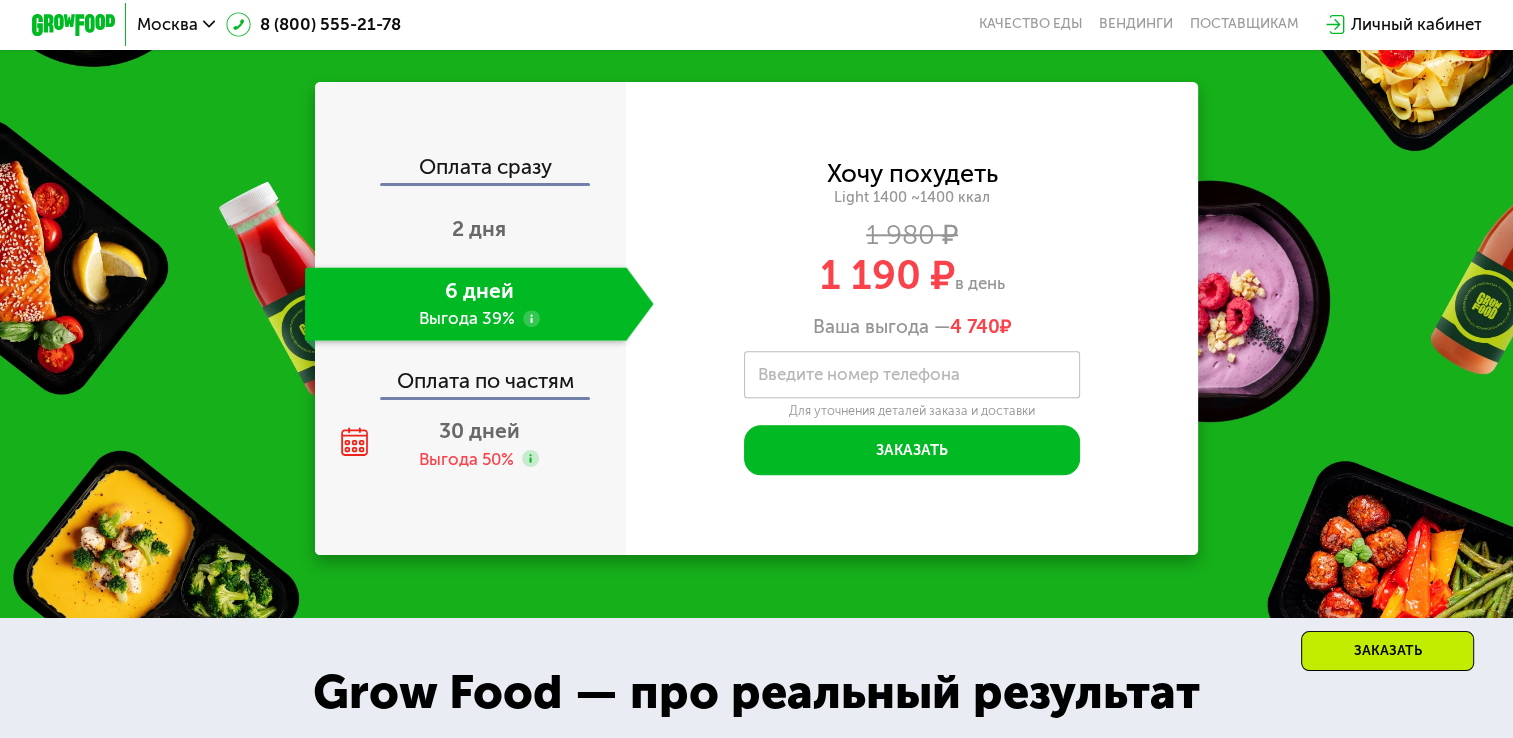 scroll, scrollTop: 2136, scrollLeft: 0, axis: vertical 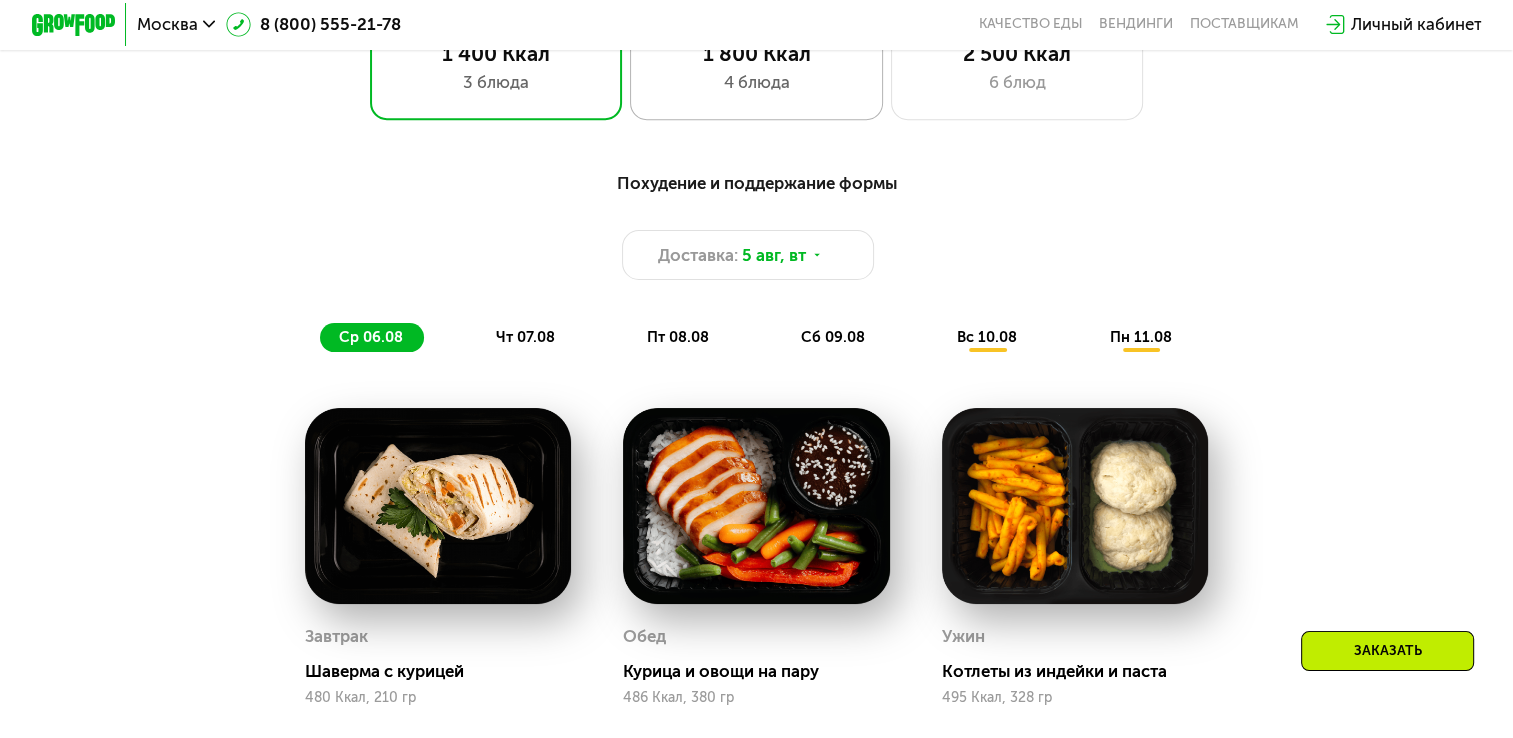 click on "4 блюда" at bounding box center [756, 82] 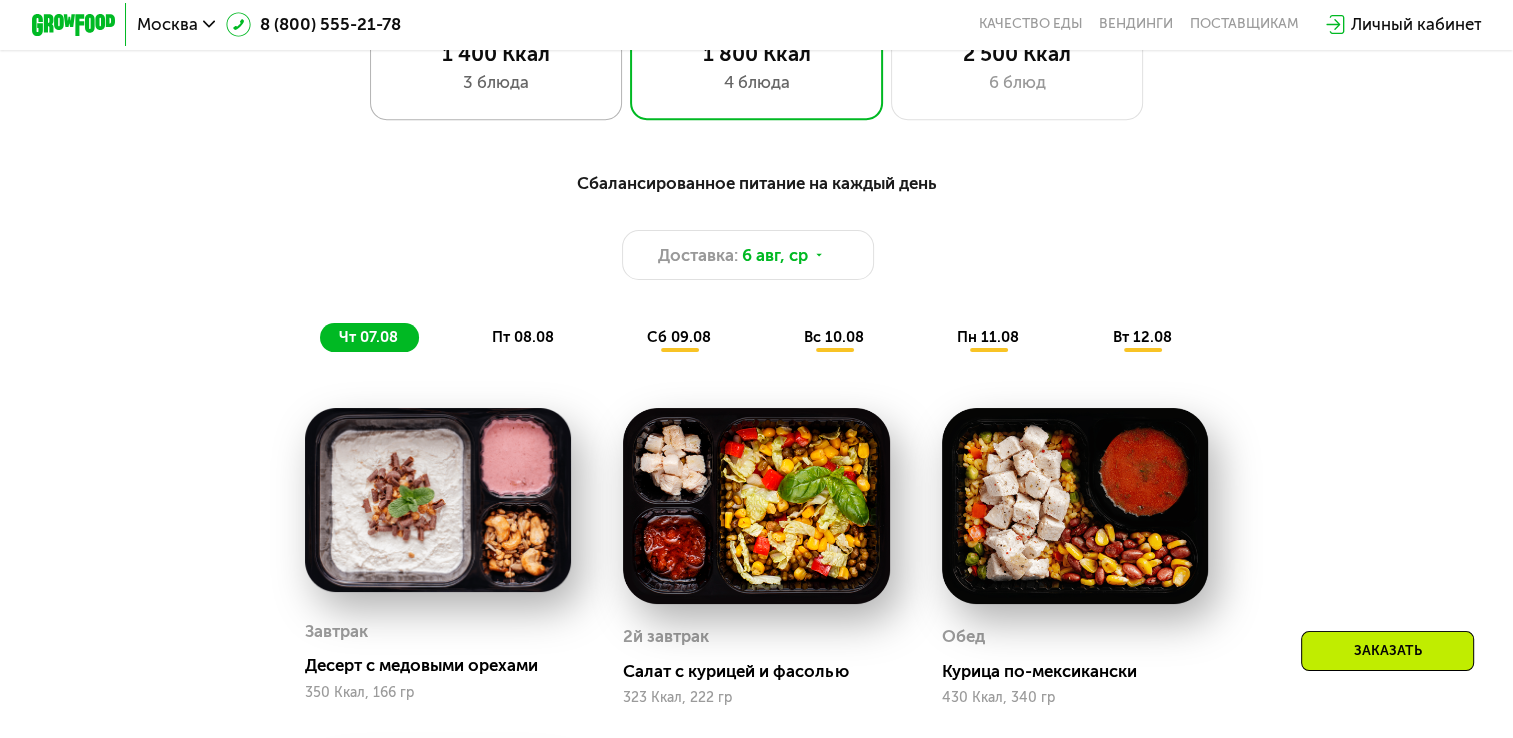 click on "3 блюда" at bounding box center [496, 82] 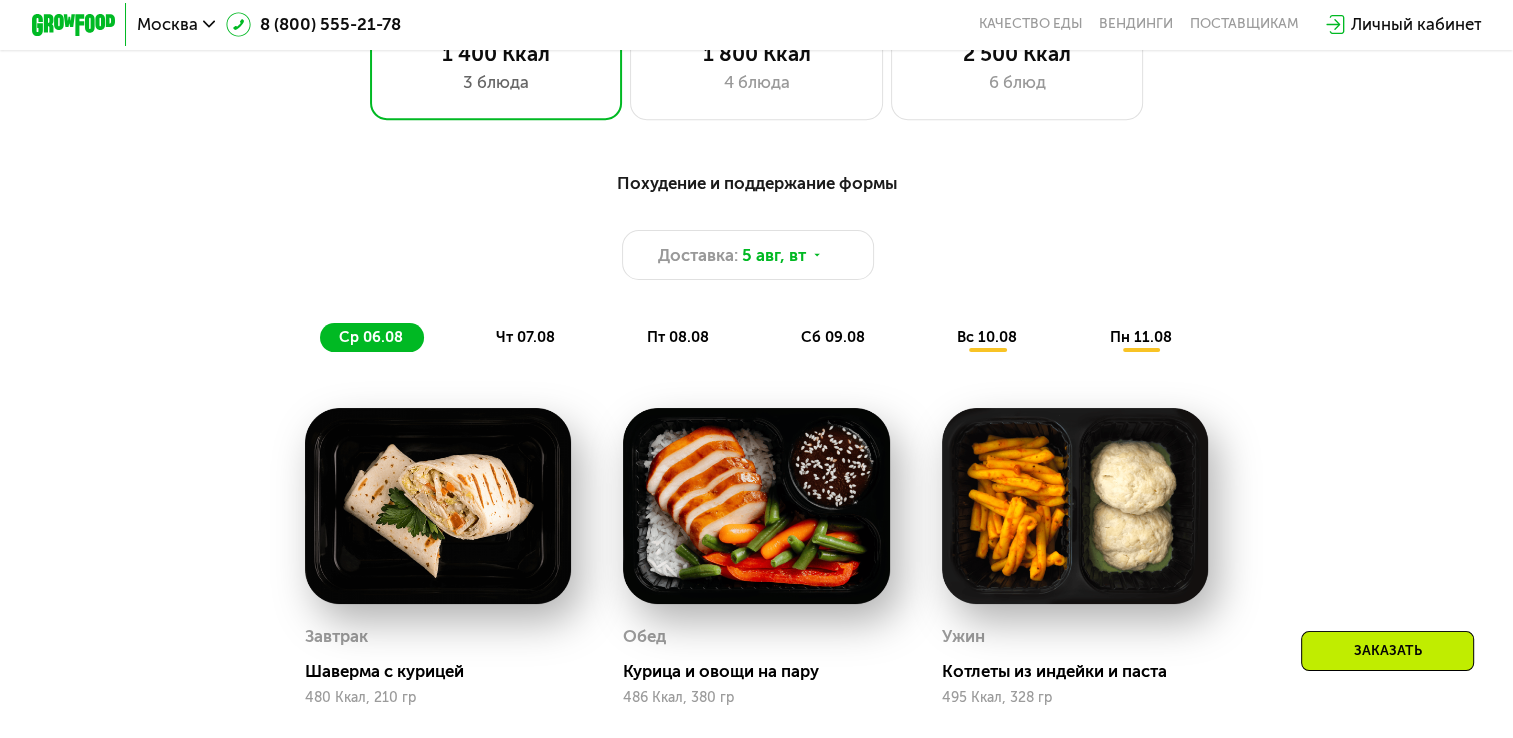 click on "чт 07.08" at bounding box center (525, 337) 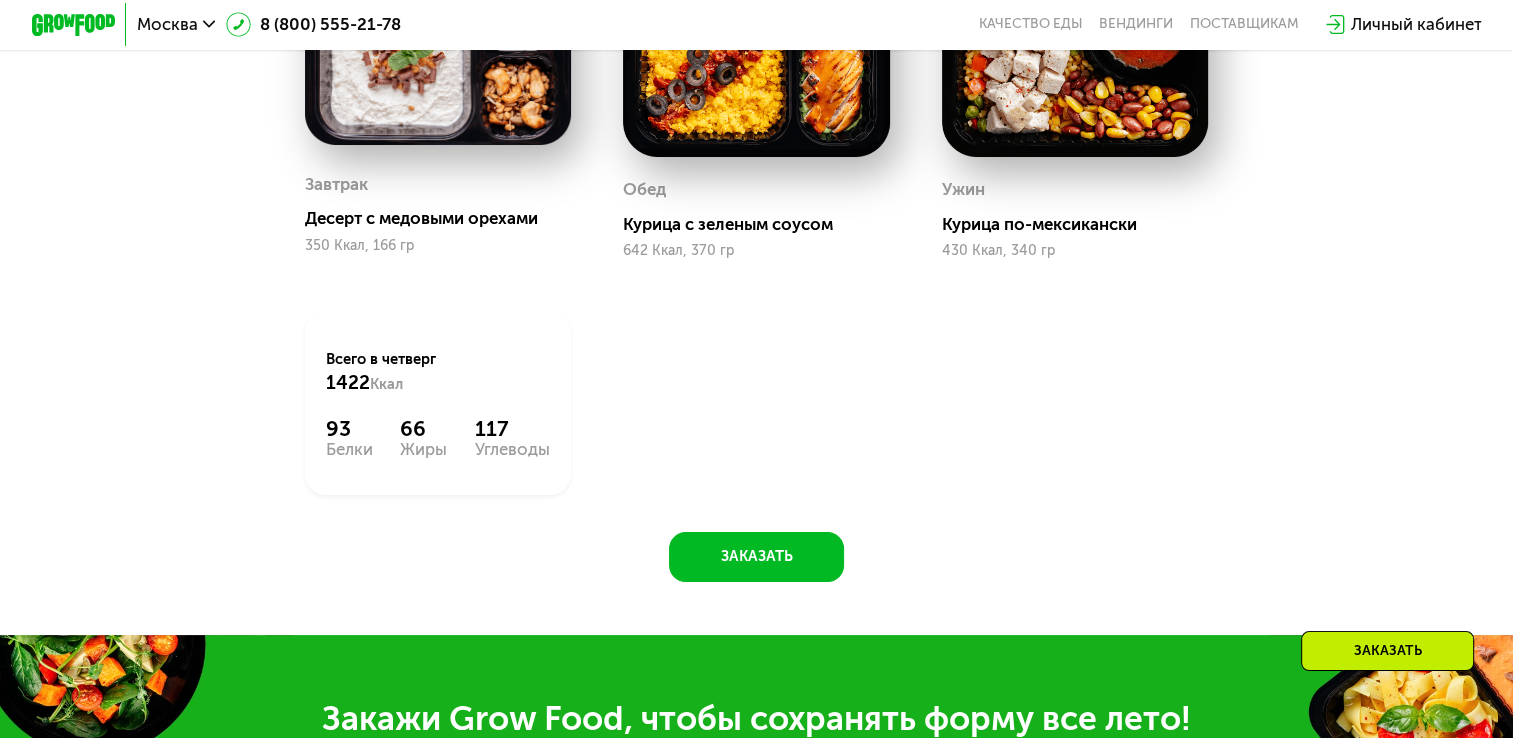 scroll, scrollTop: 1397, scrollLeft: 0, axis: vertical 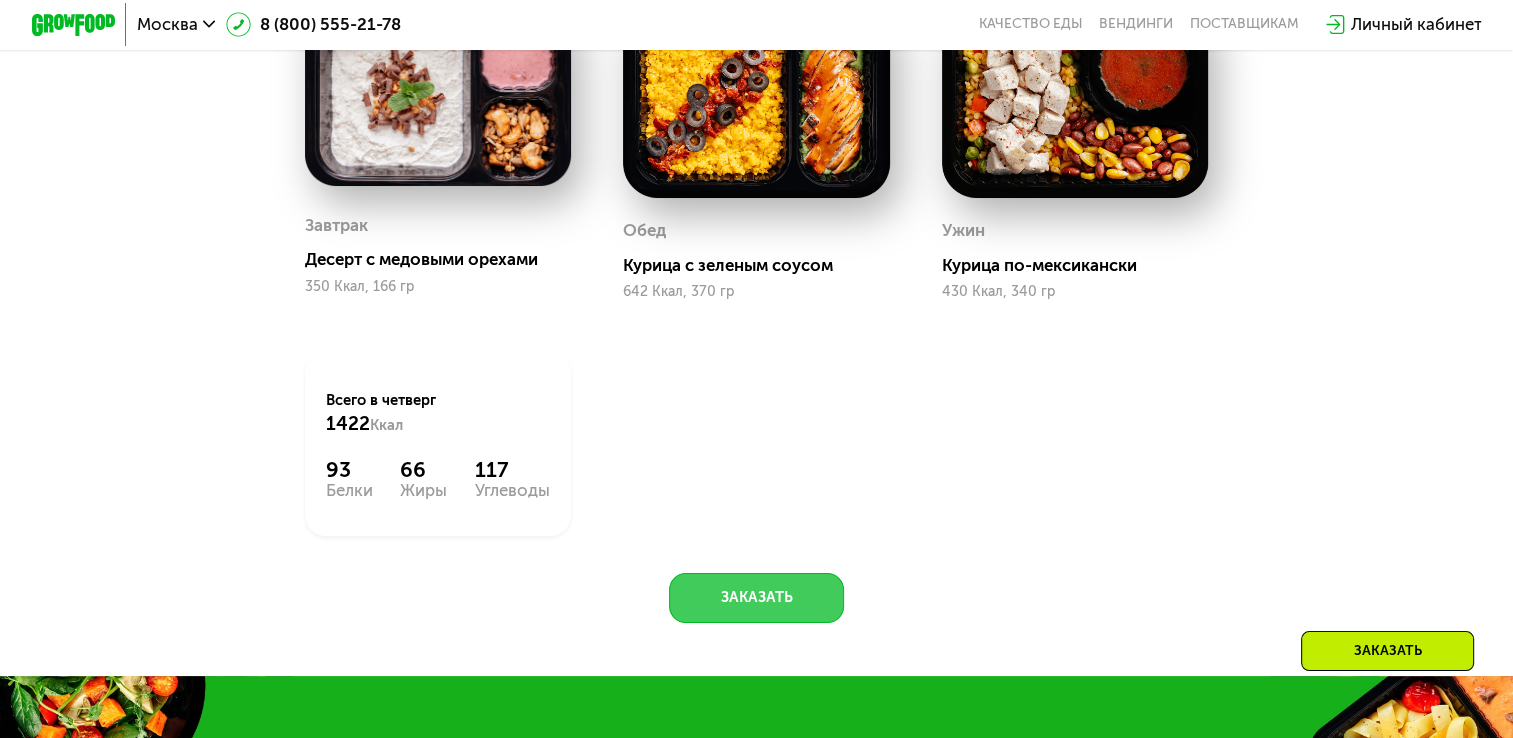 click on "Заказать" 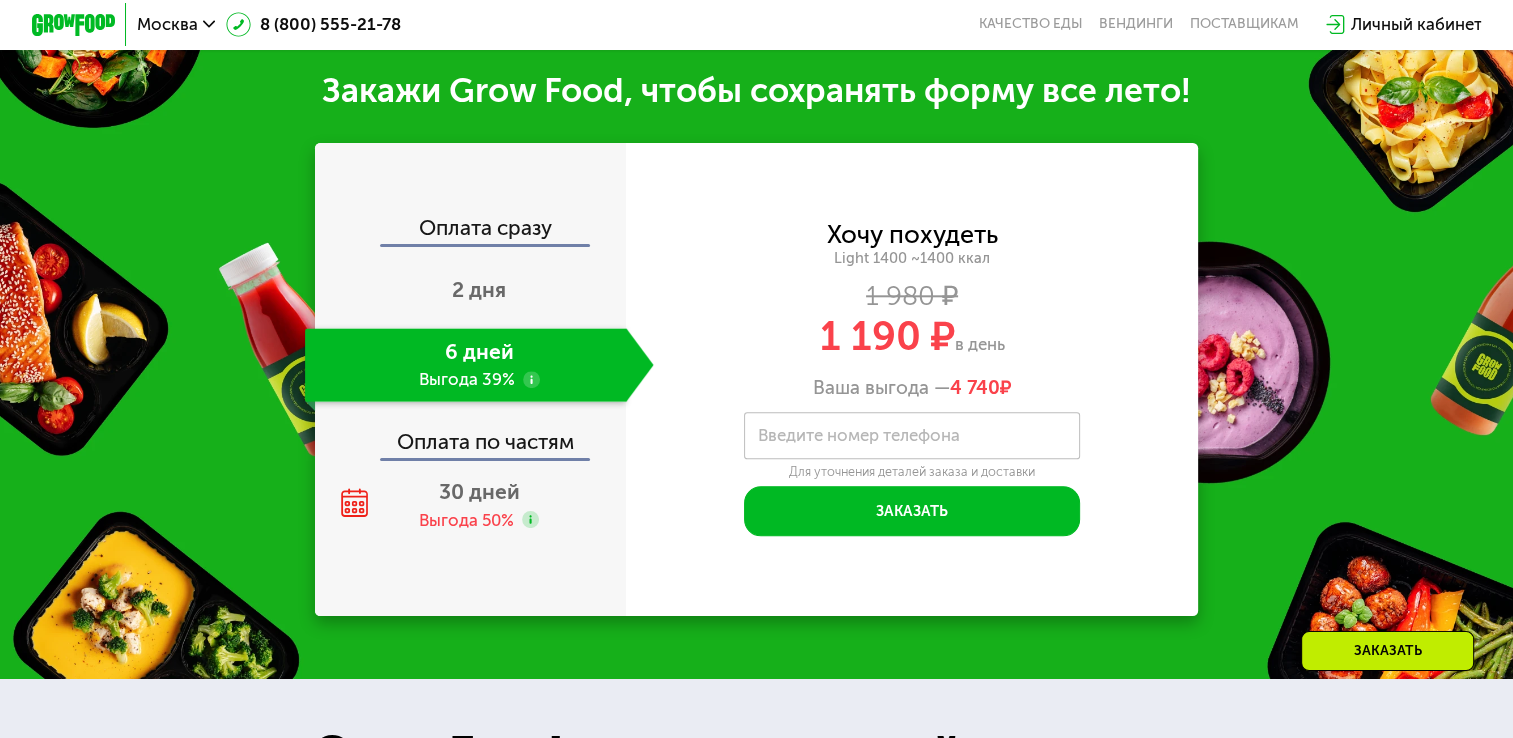 scroll, scrollTop: 2091, scrollLeft: 0, axis: vertical 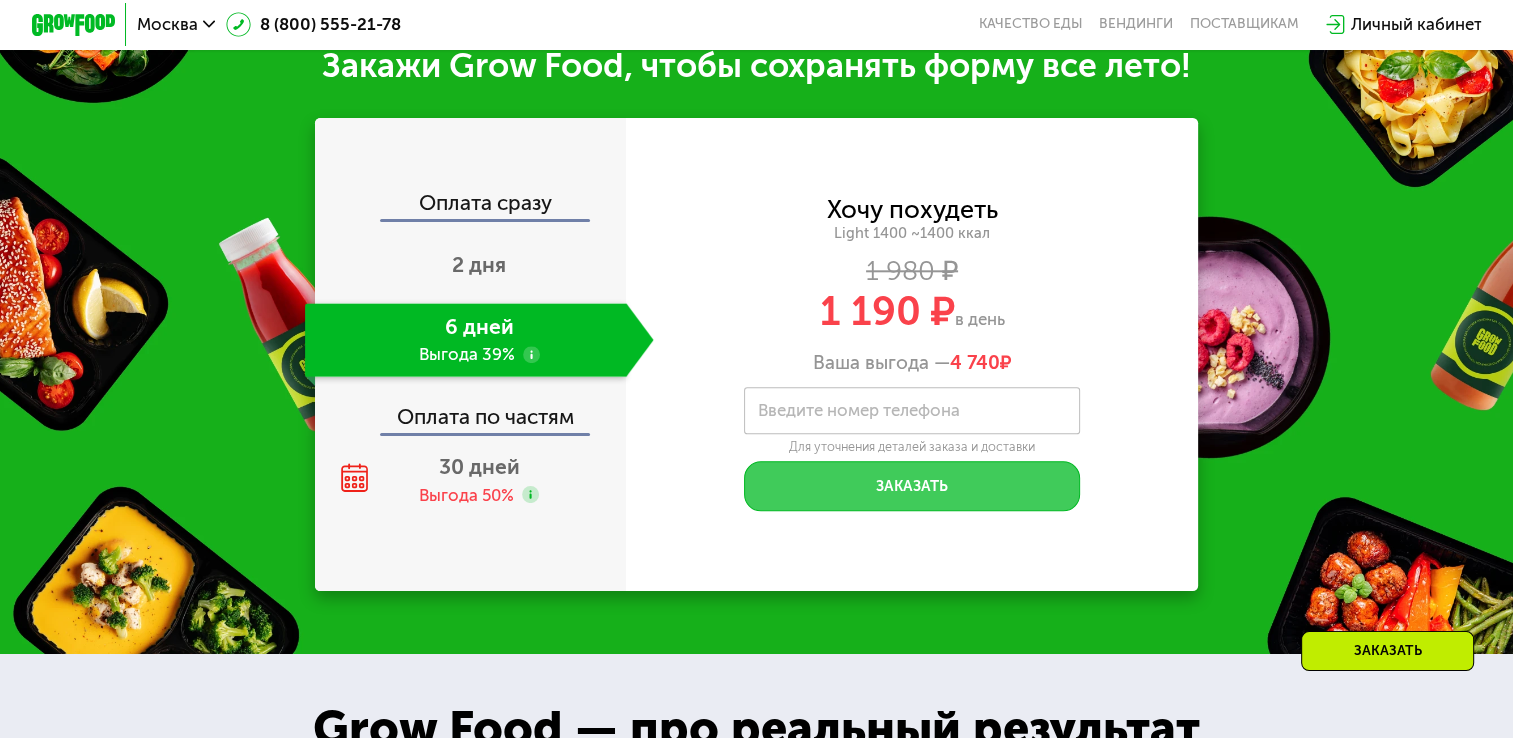 click on "Заказать" at bounding box center [912, 486] 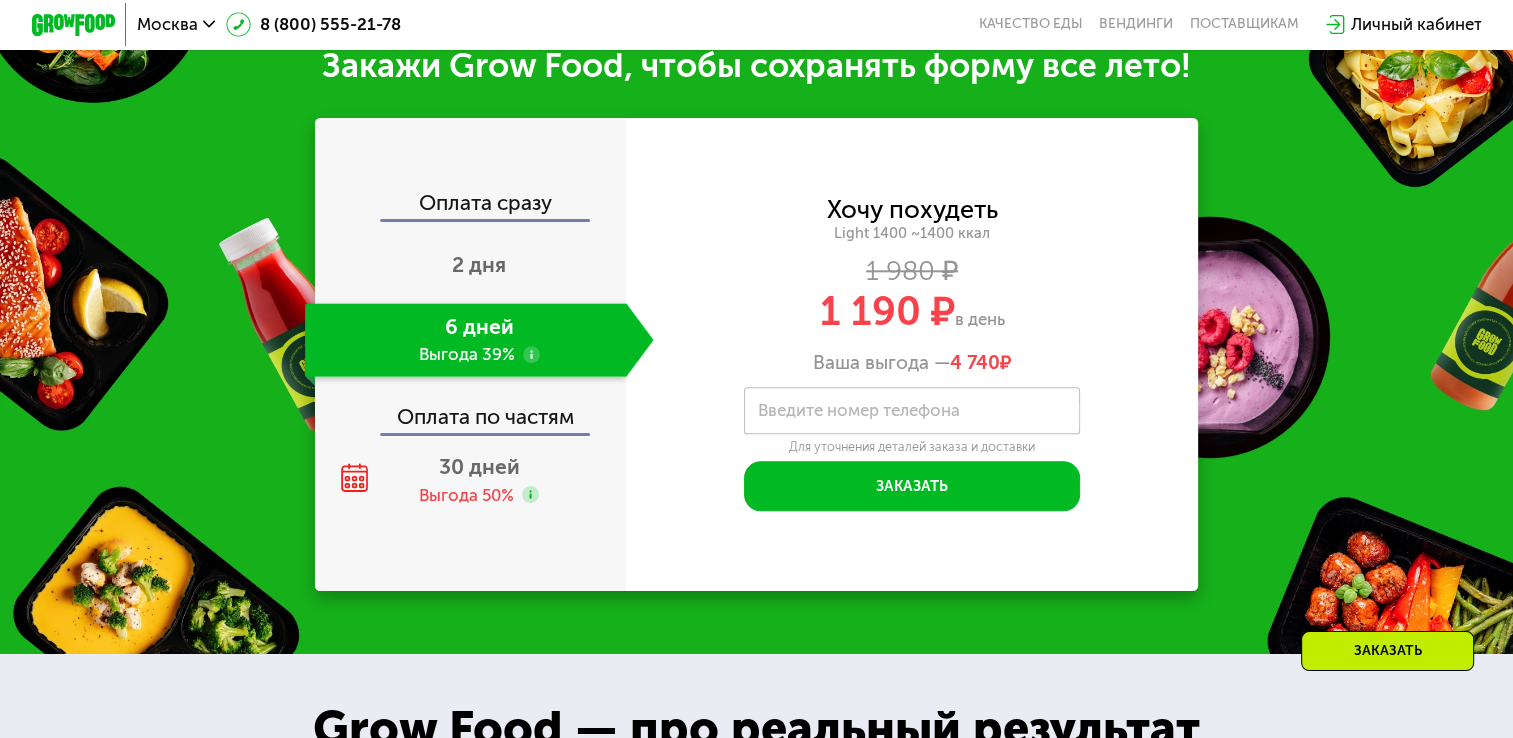 click on "Введите номер телефона" at bounding box center [859, 411] 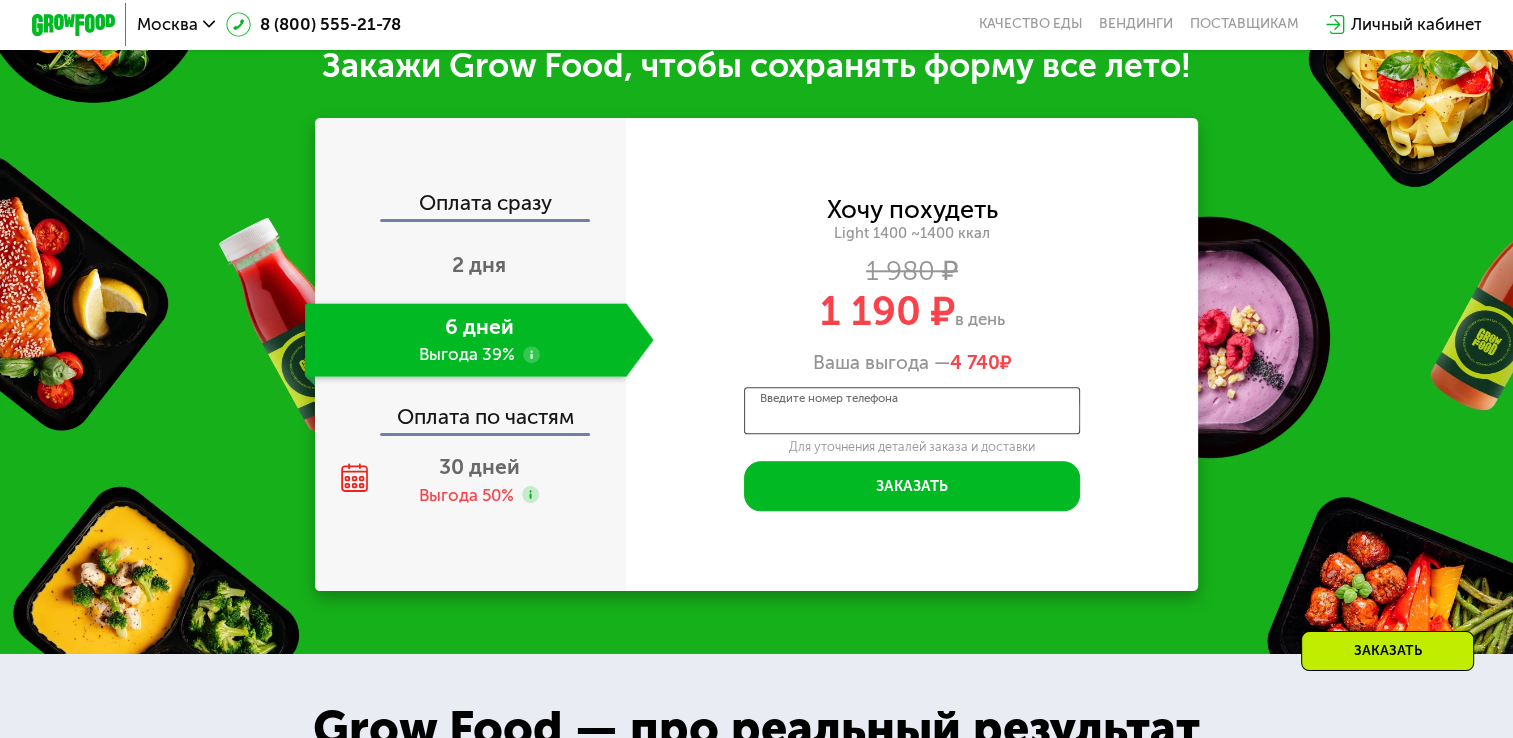 click on "Введите номер телефона" at bounding box center (912, 410) 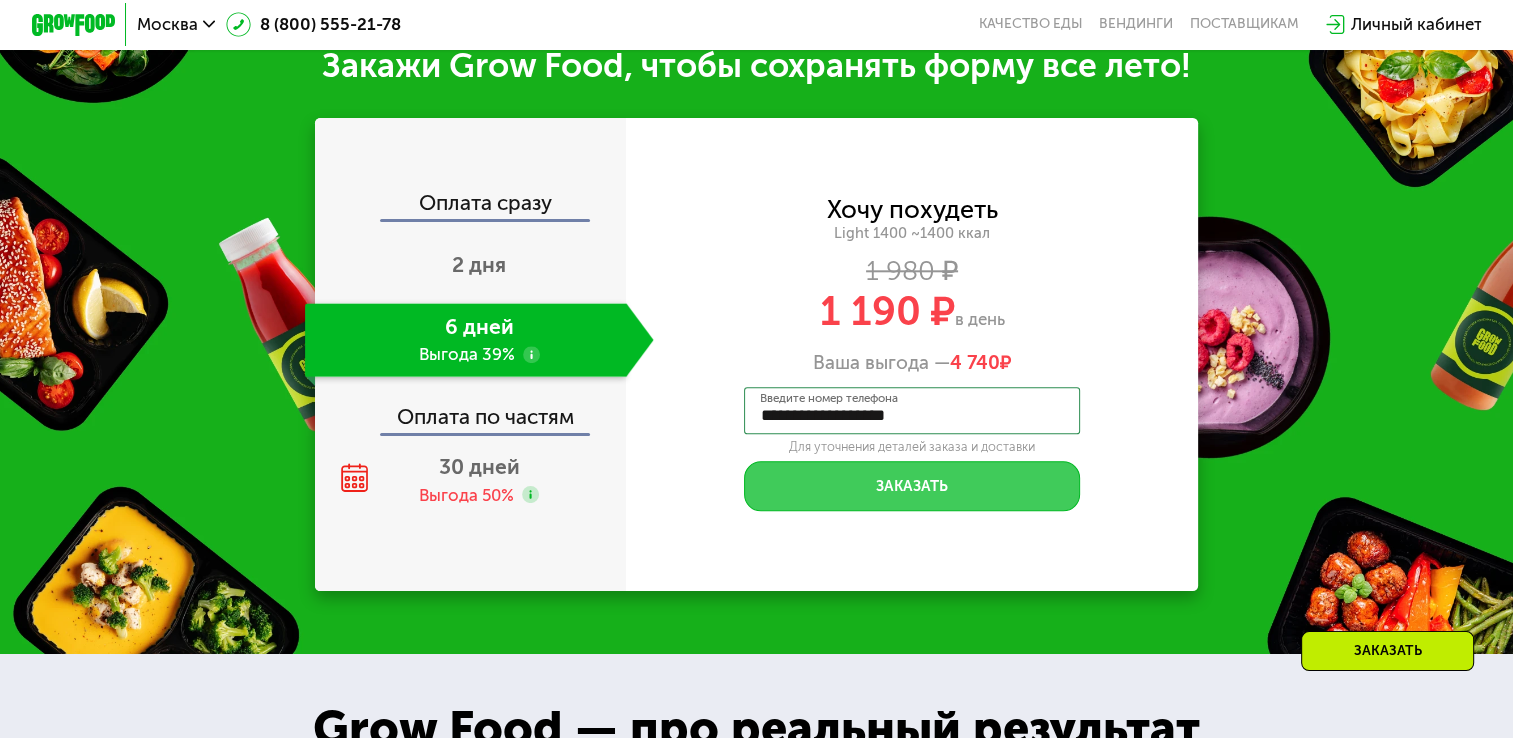 type on "**********" 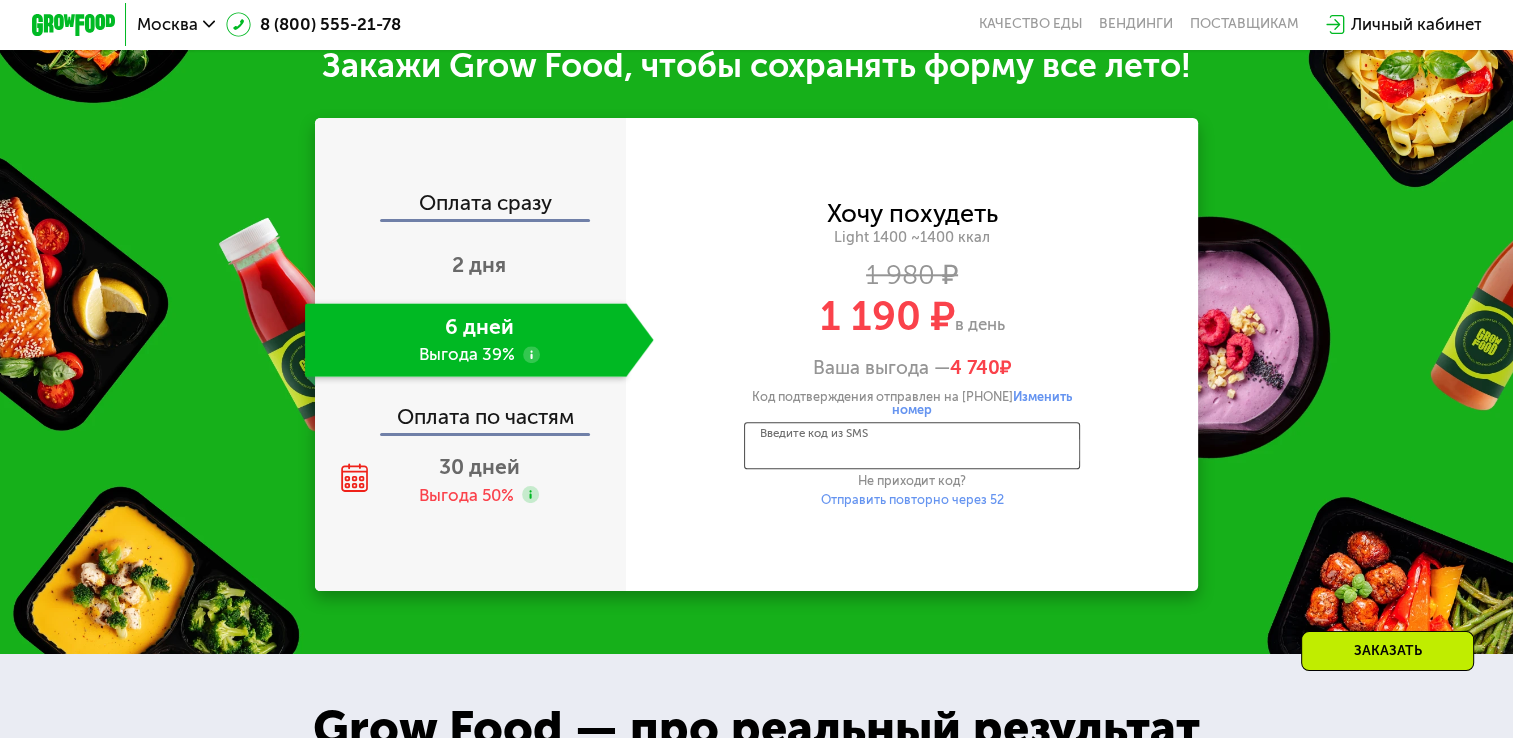 type on "*" 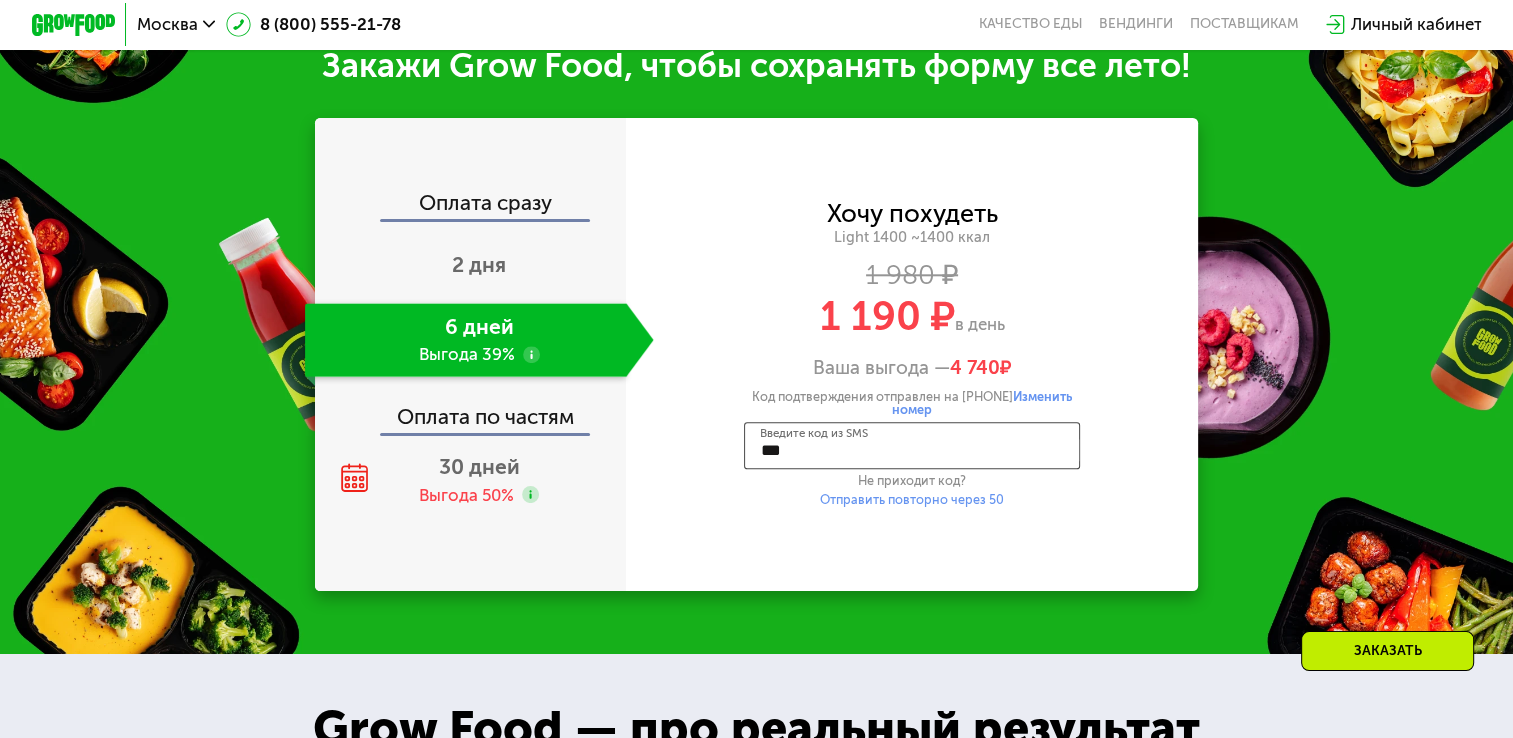type on "****" 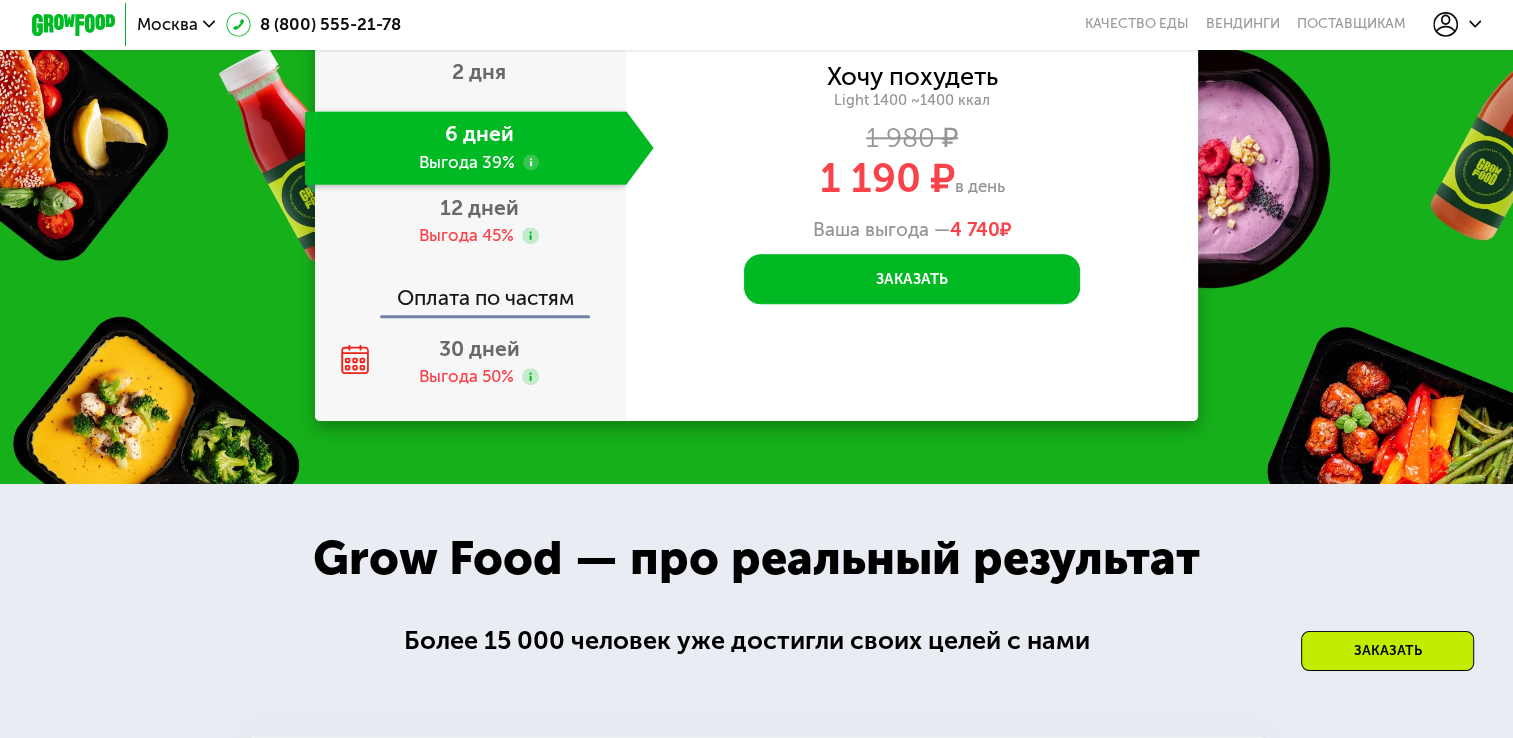 scroll, scrollTop: 2091, scrollLeft: 0, axis: vertical 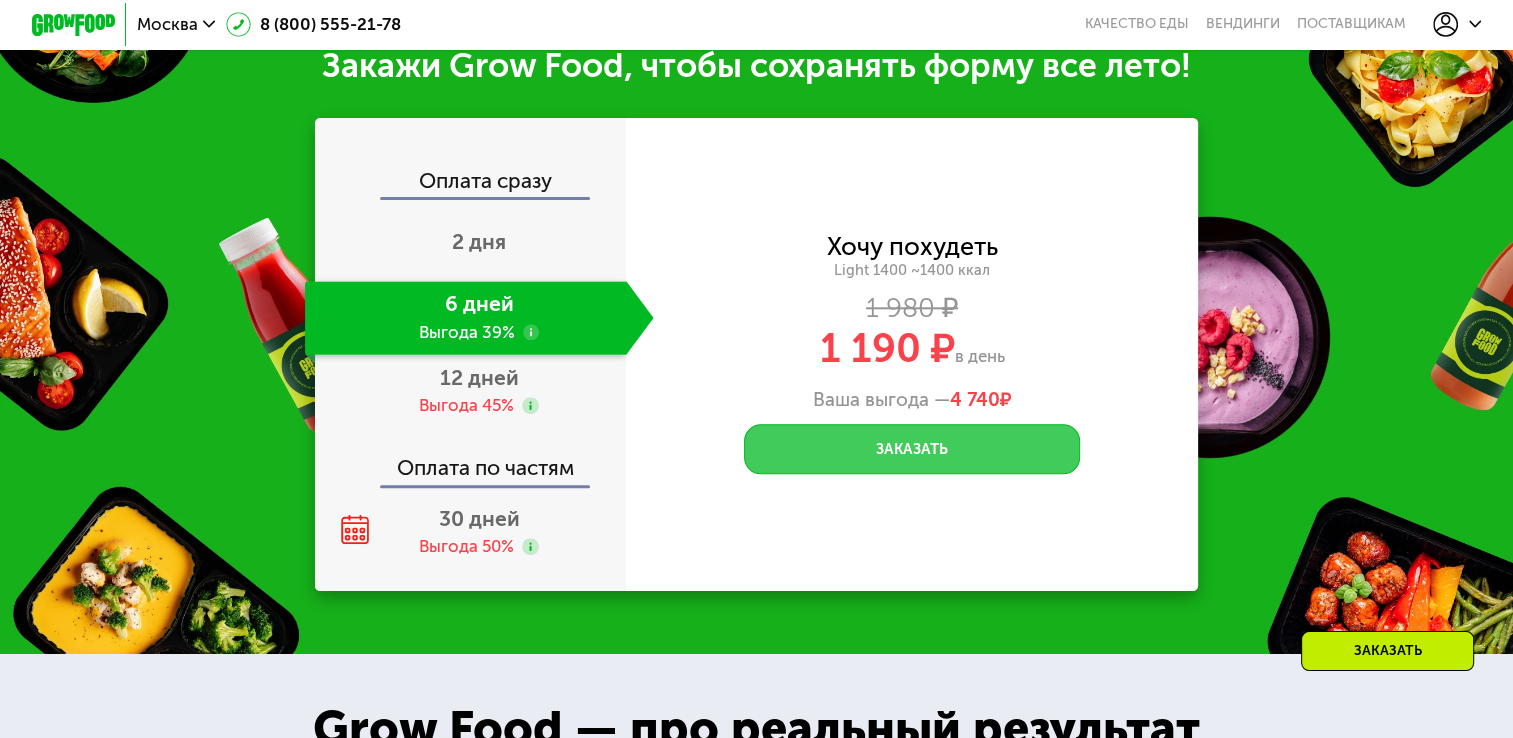 click on "Заказать" at bounding box center [912, 449] 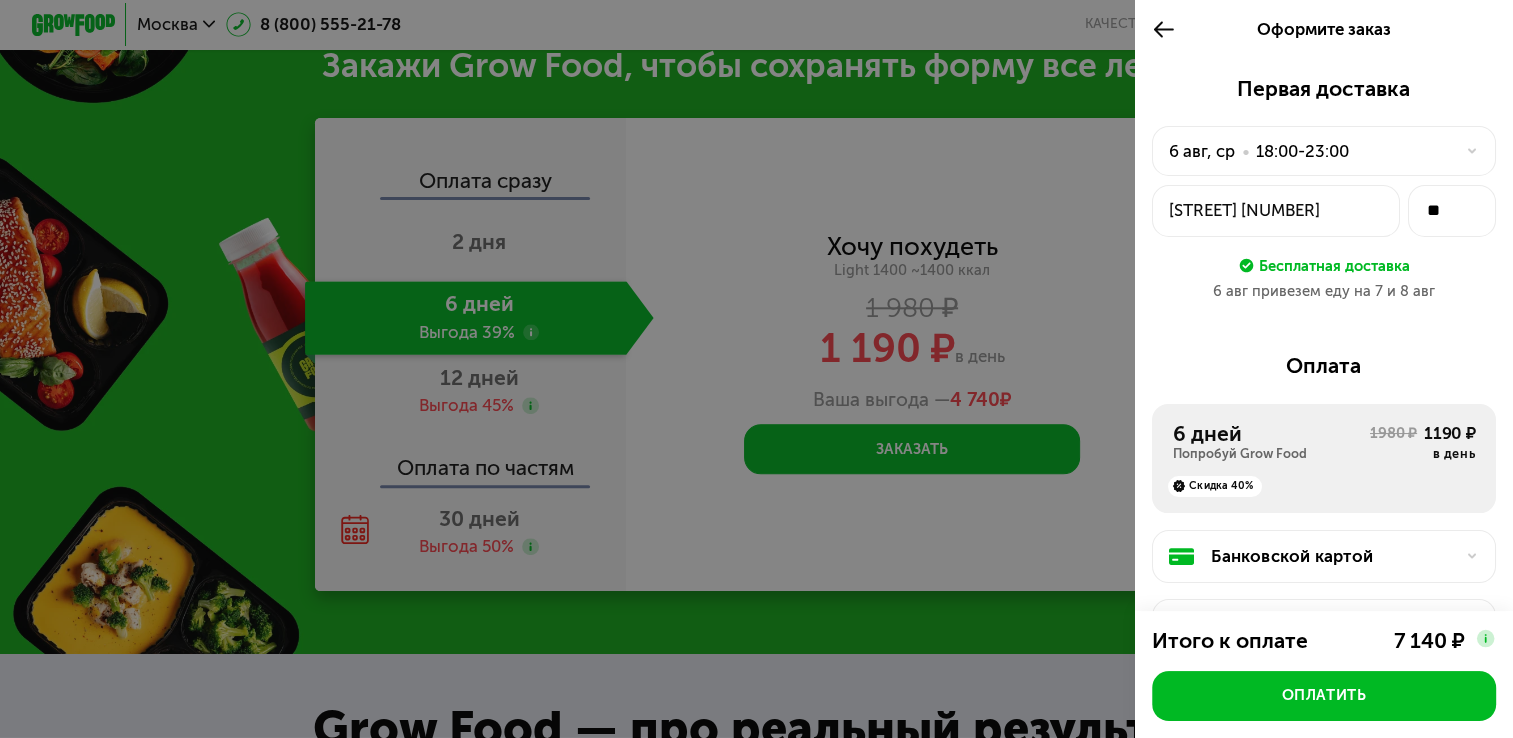 click 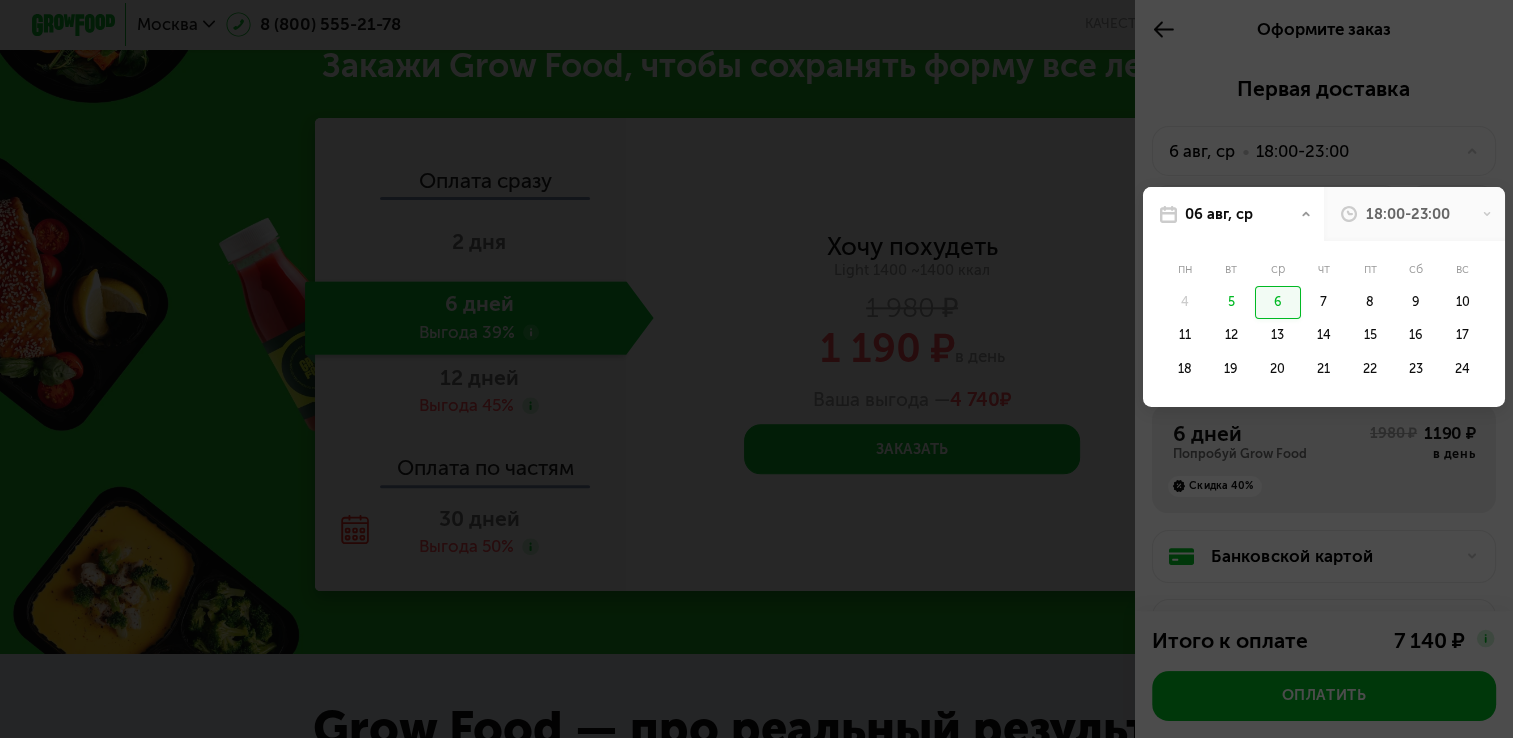 click on "5" 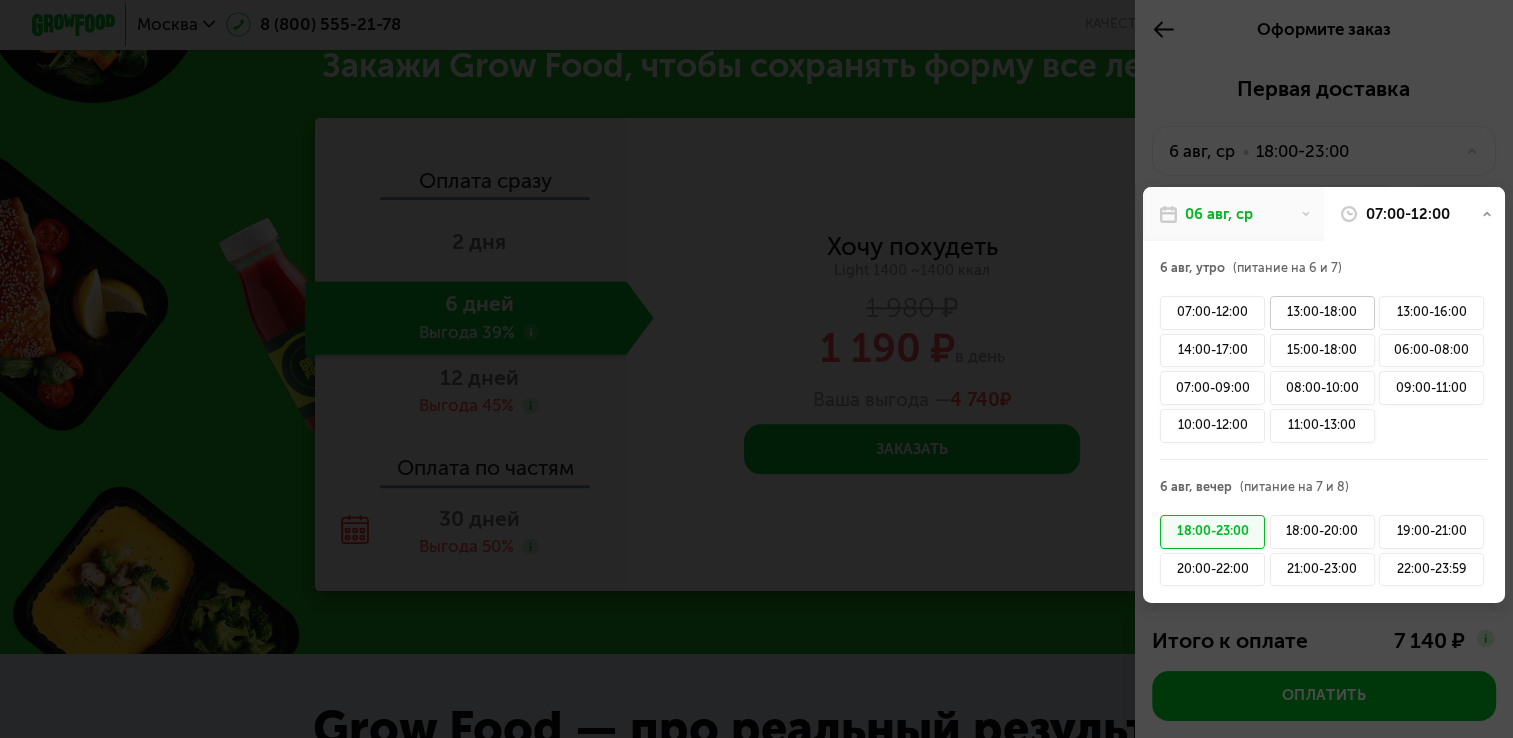 click on "13:00-18:00" at bounding box center (1322, 313) 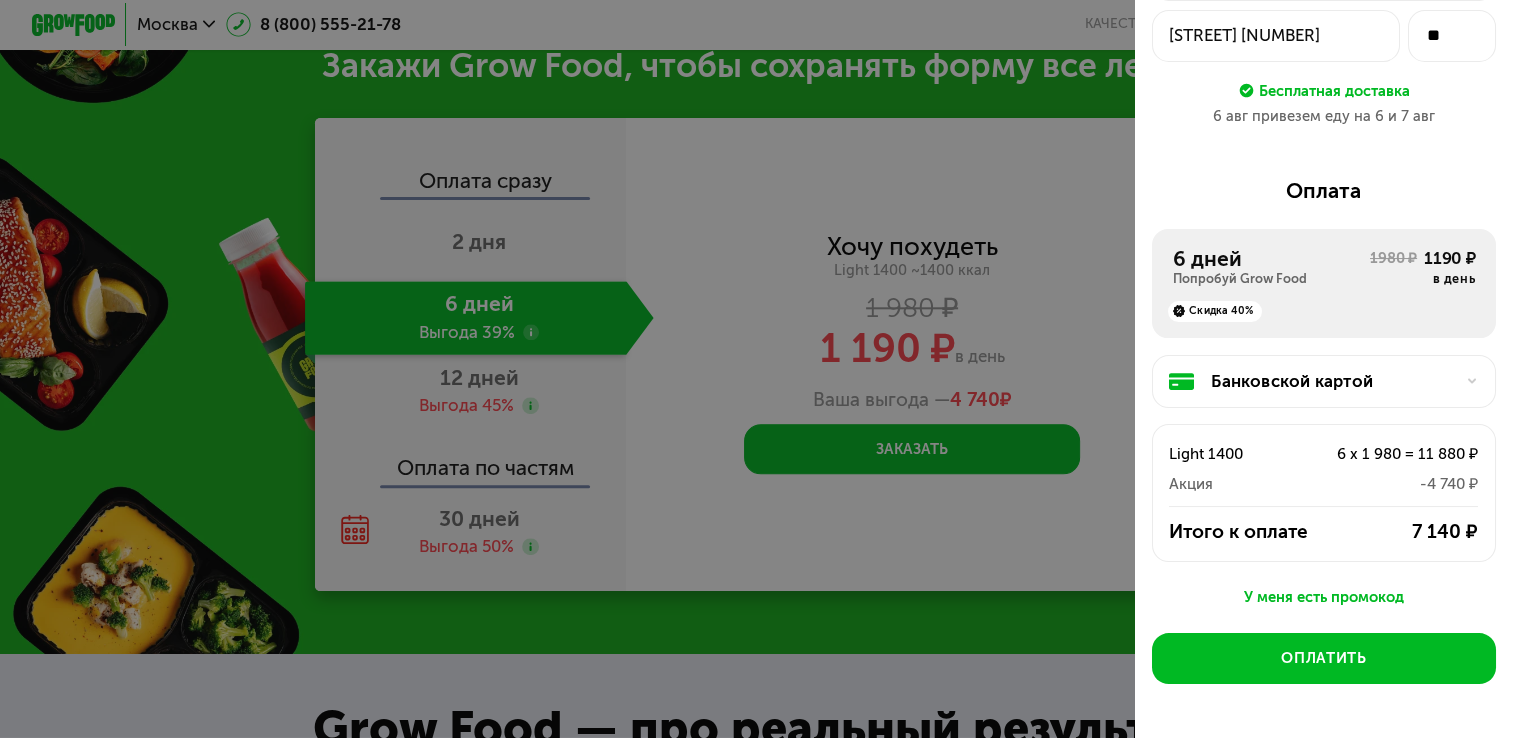 scroll, scrollTop: 250, scrollLeft: 0, axis: vertical 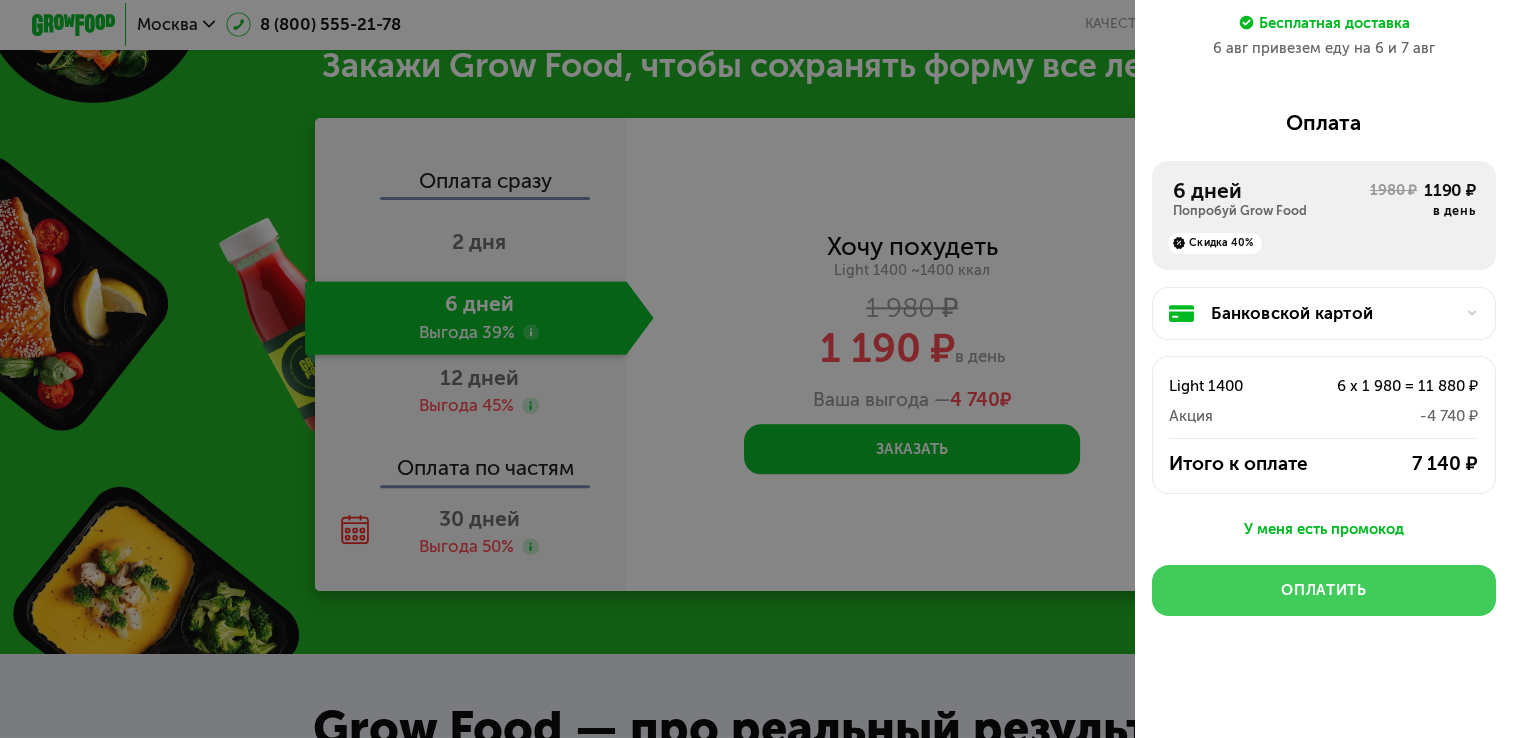 click on "Оплатить" at bounding box center (1323, 590) 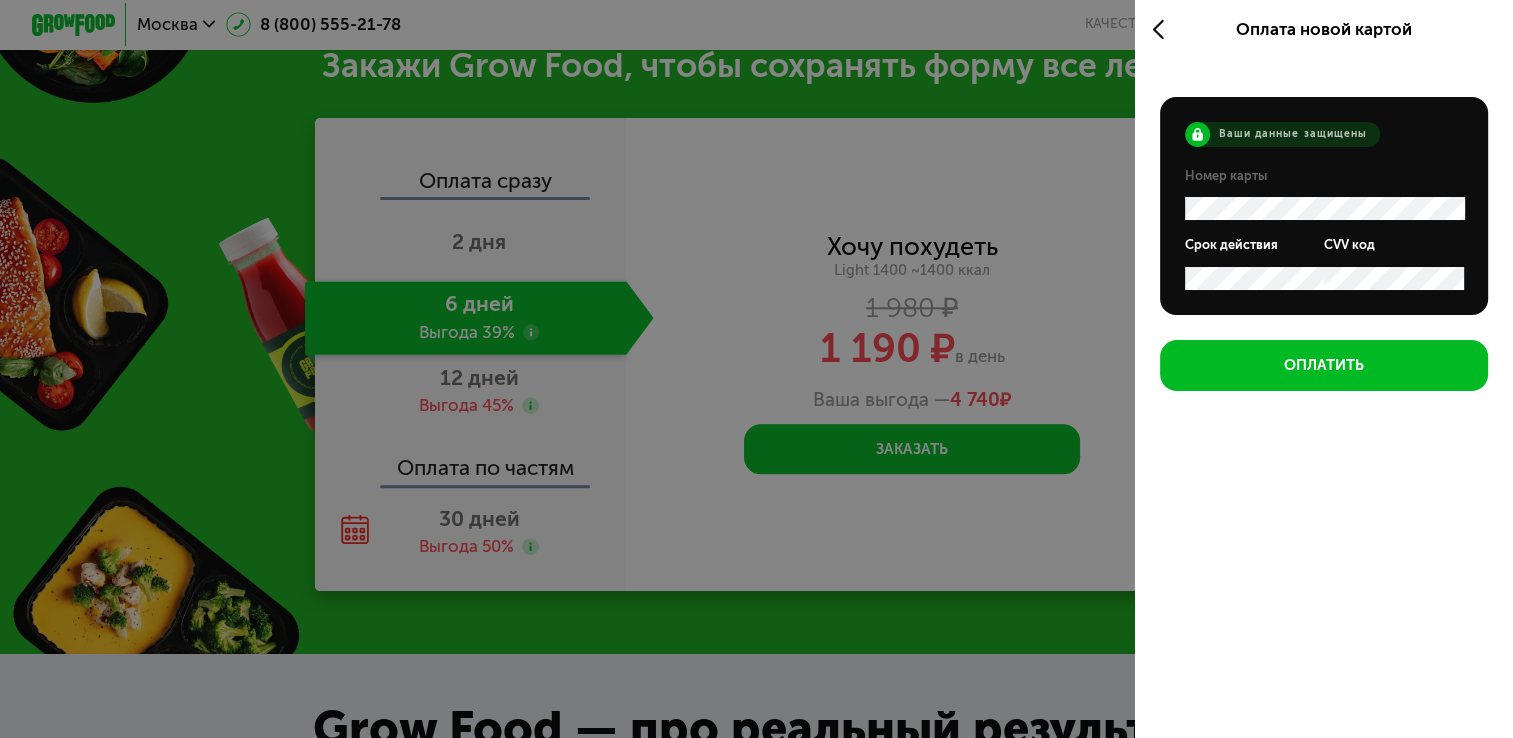 scroll, scrollTop: 0, scrollLeft: 0, axis: both 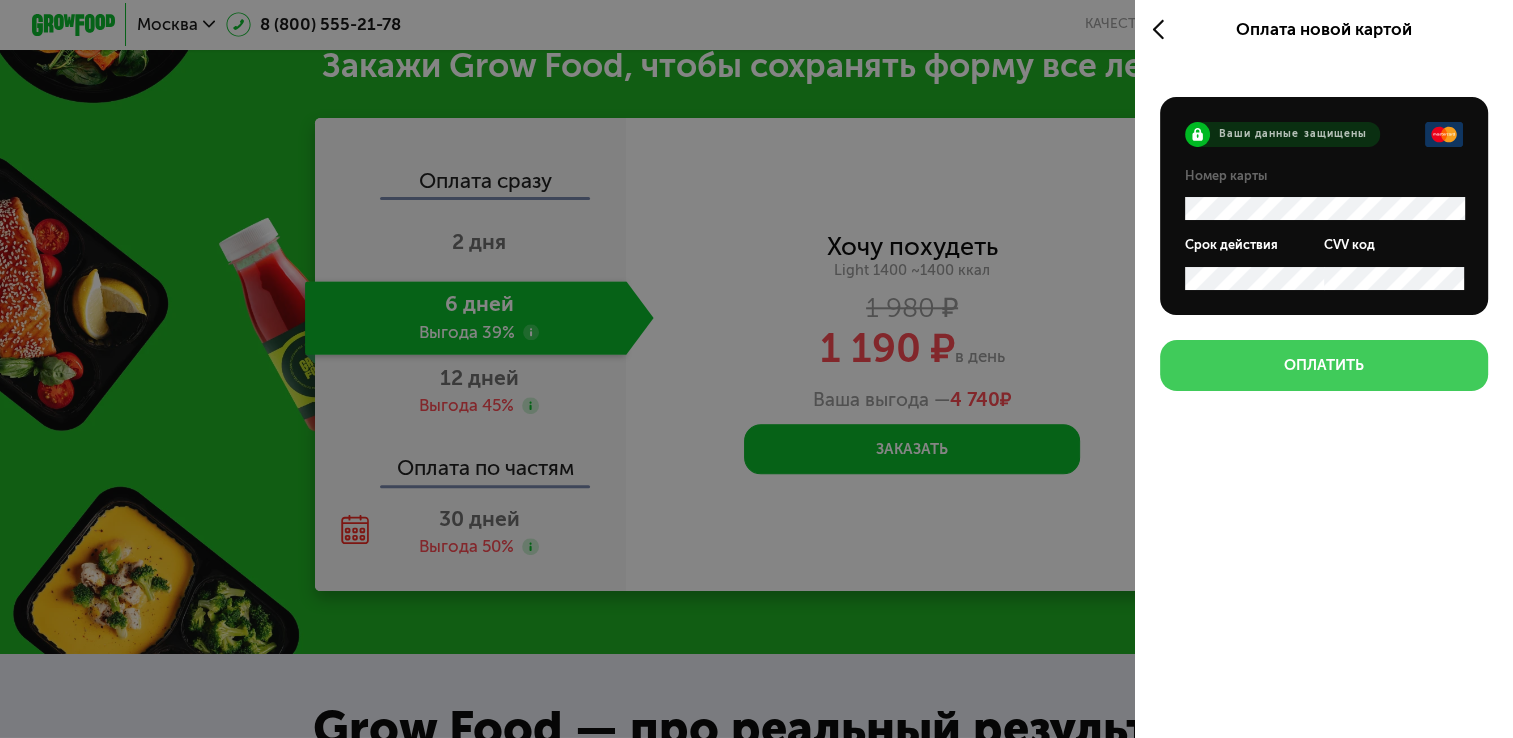 click on "Оплатить" at bounding box center [1324, 365] 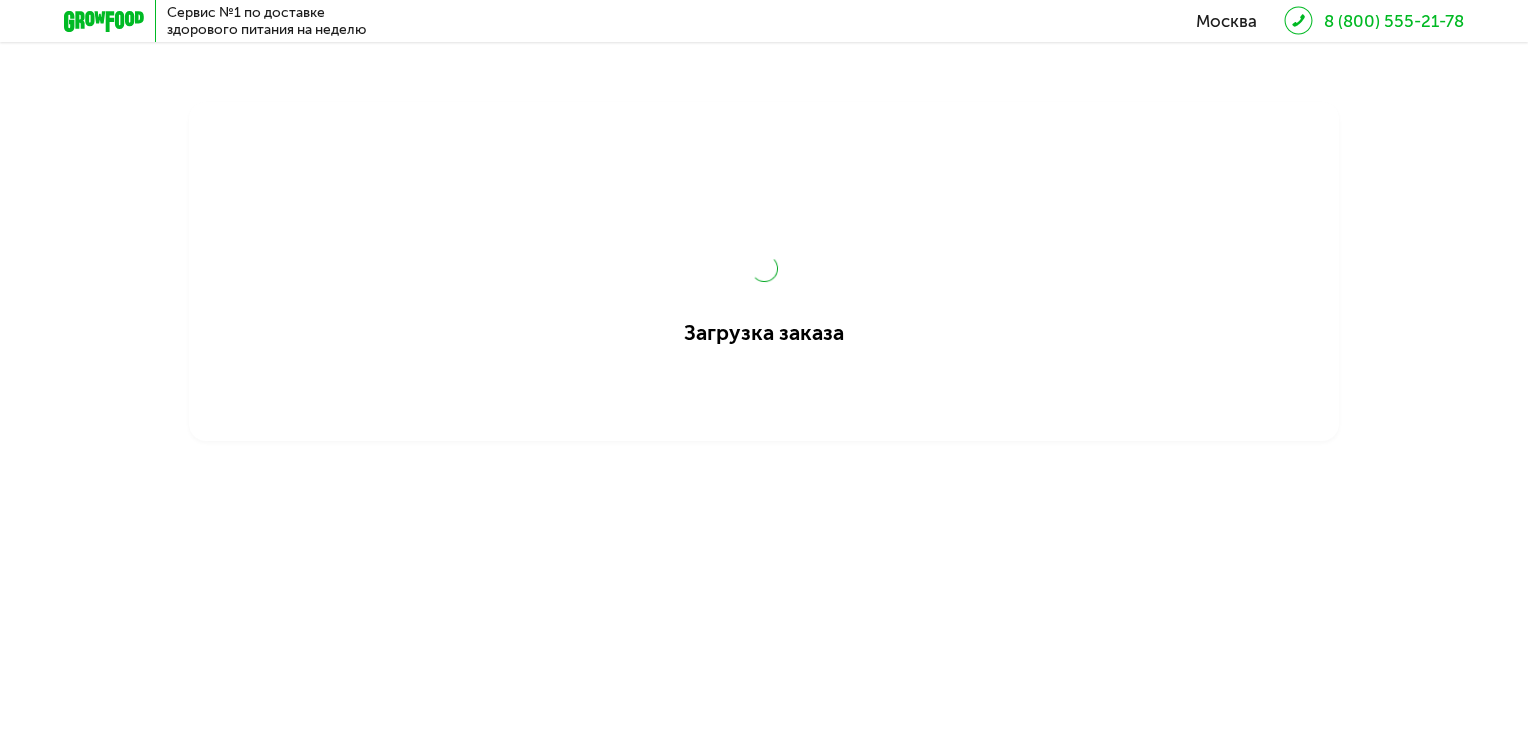 scroll, scrollTop: 0, scrollLeft: 0, axis: both 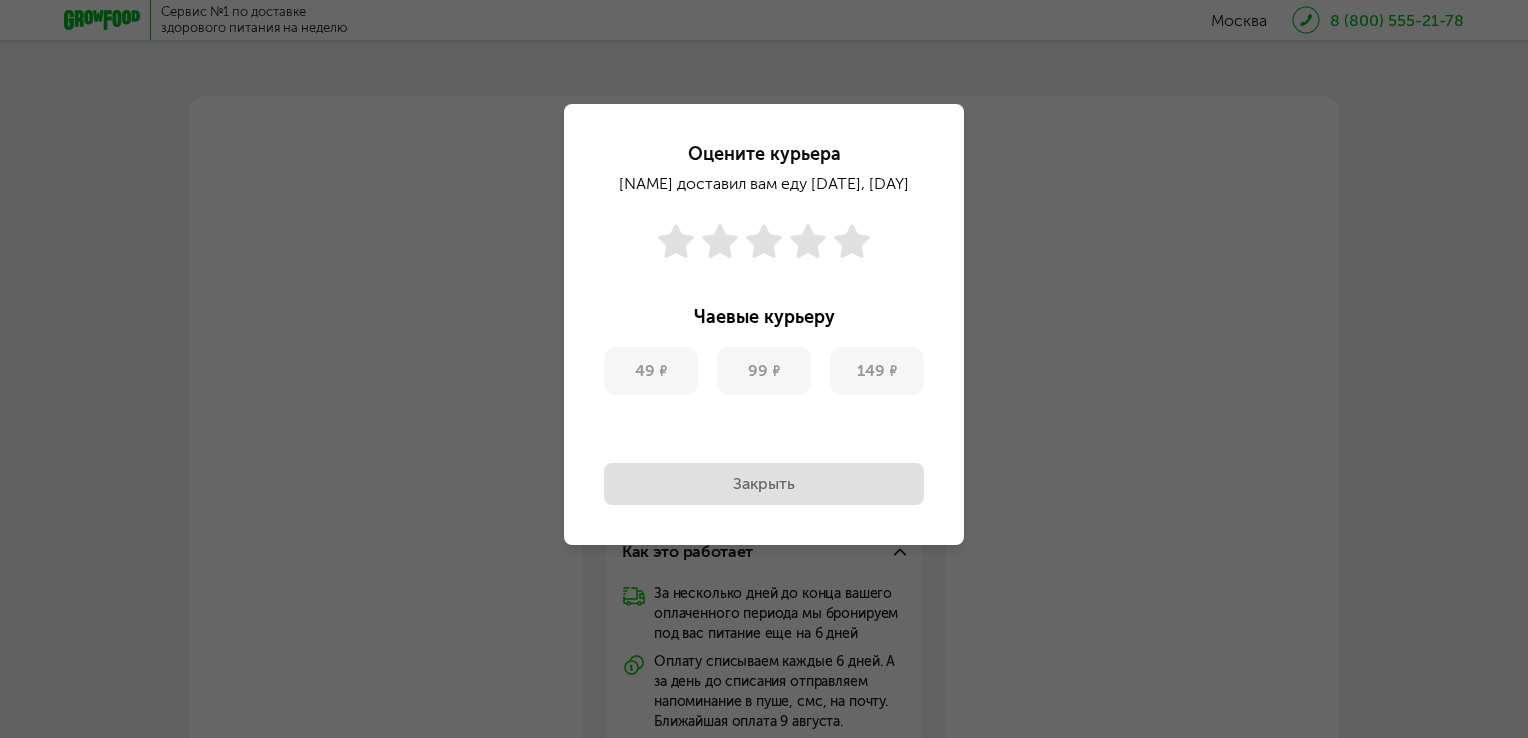 click on "Оцените курьера   [NAME] доставил вам еду [DATE], [DAY]       Чаевые курьеру   49 ₽ 99 ₽ 149 ₽         Закрыть   Готово" at bounding box center (764, 369) 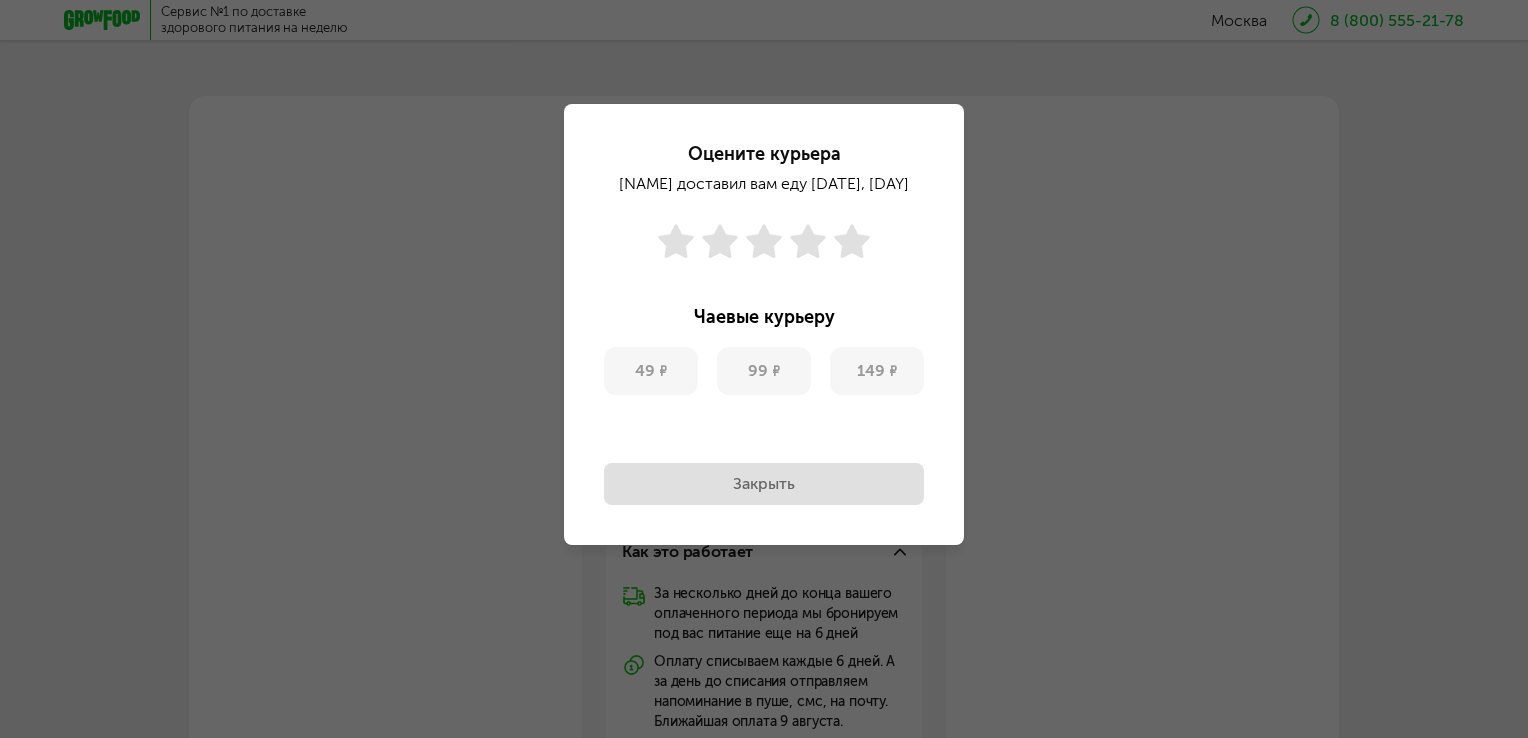 click on "Закрыть" at bounding box center [764, 484] 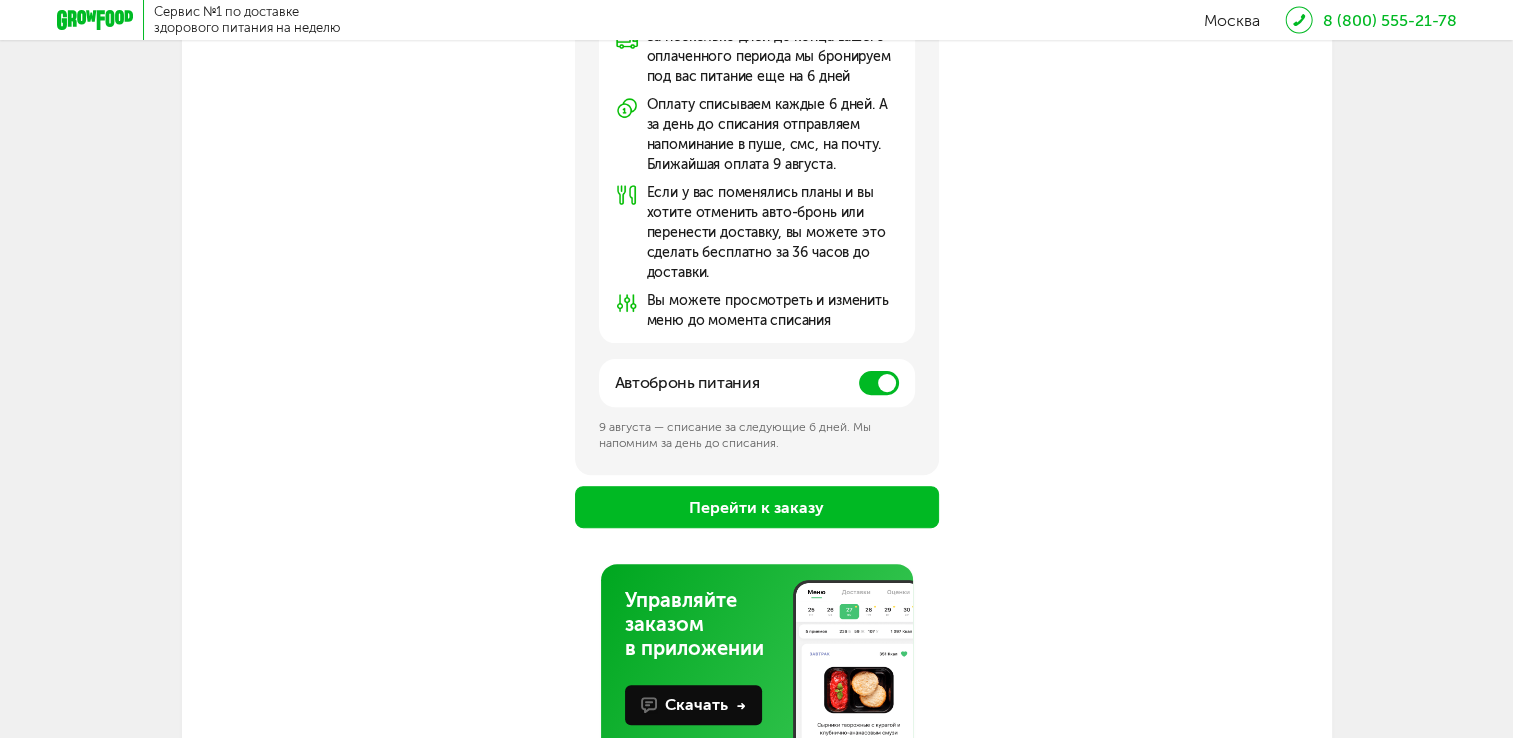 scroll, scrollTop: 540, scrollLeft: 0, axis: vertical 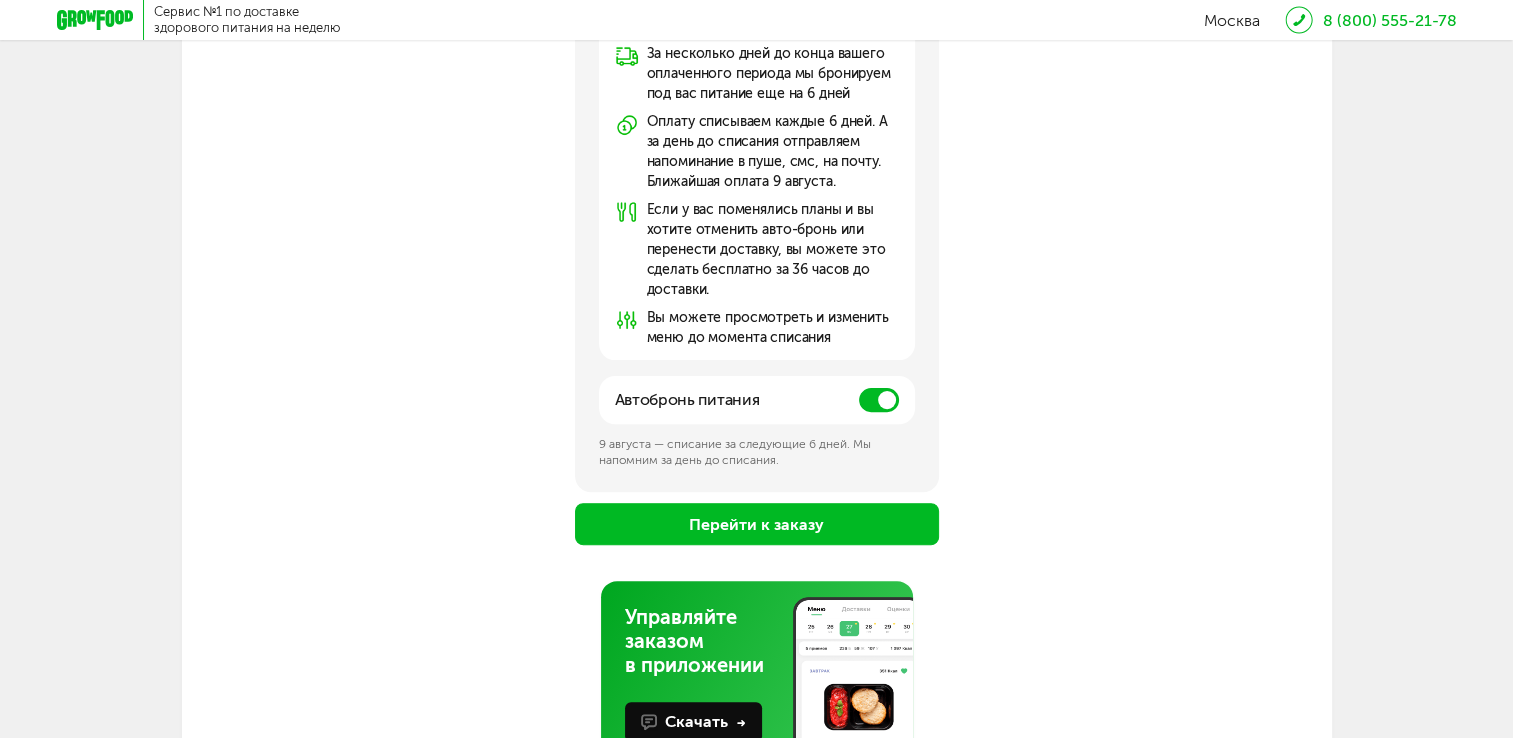 click at bounding box center (879, 400) 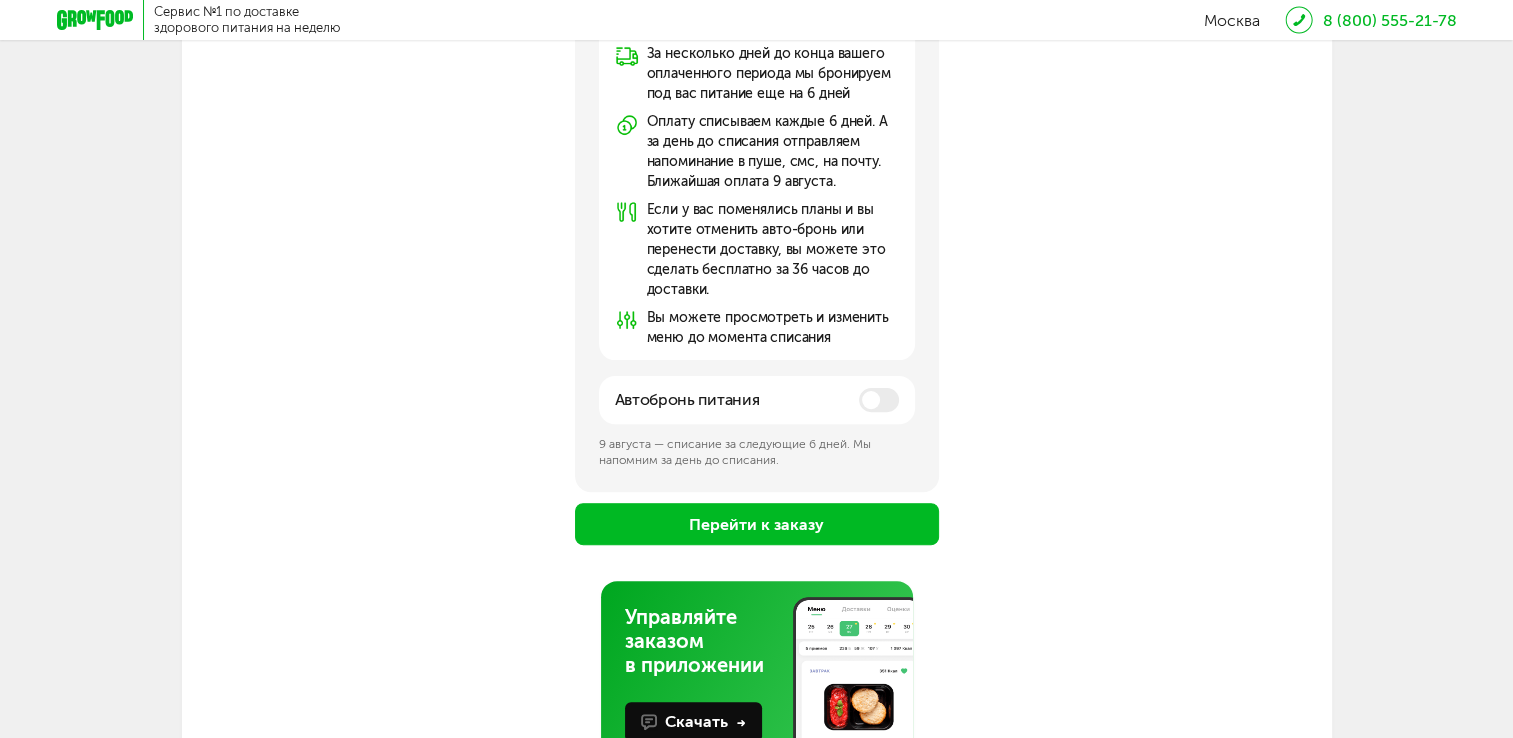 scroll, scrollTop: 564, scrollLeft: 0, axis: vertical 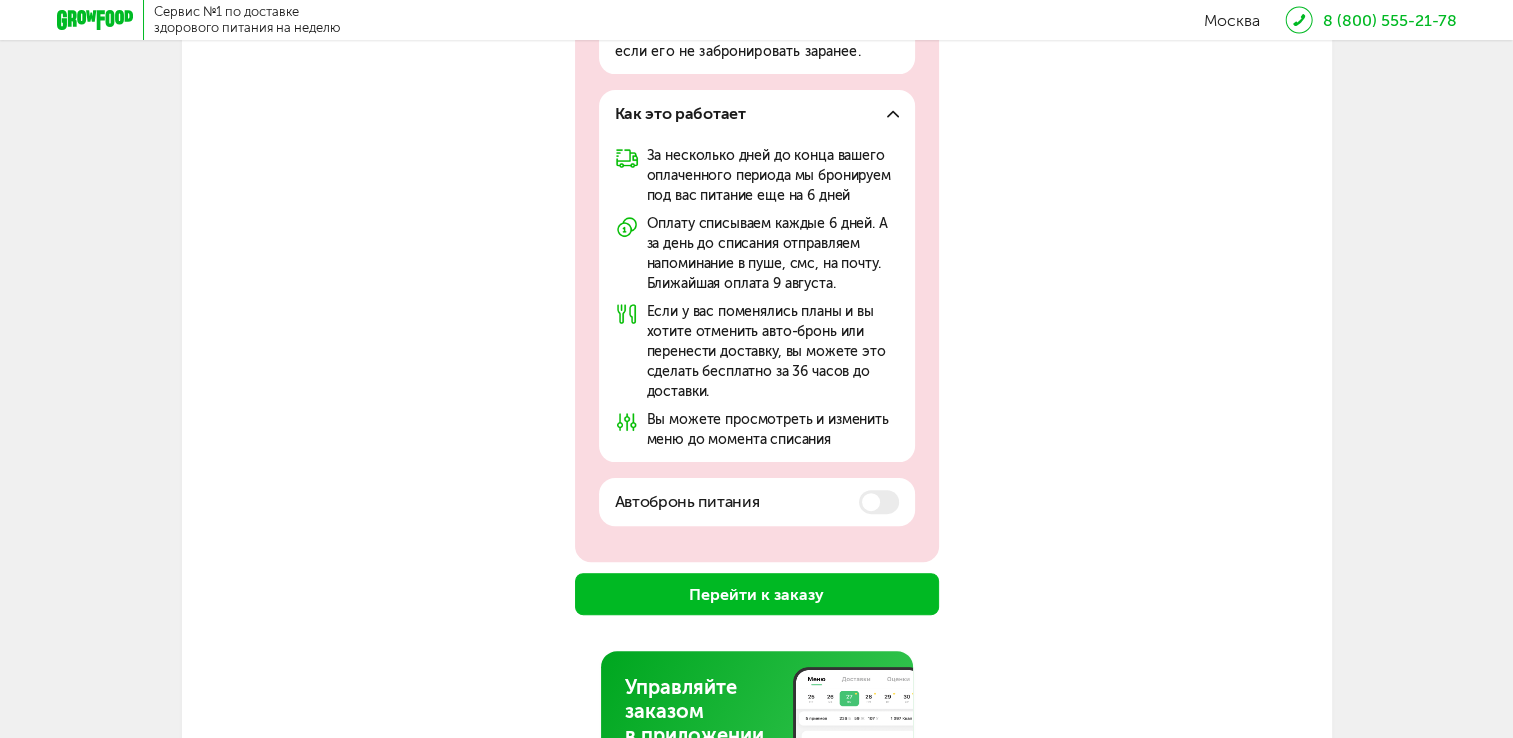 click on "Перейти к заказу" at bounding box center (757, 594) 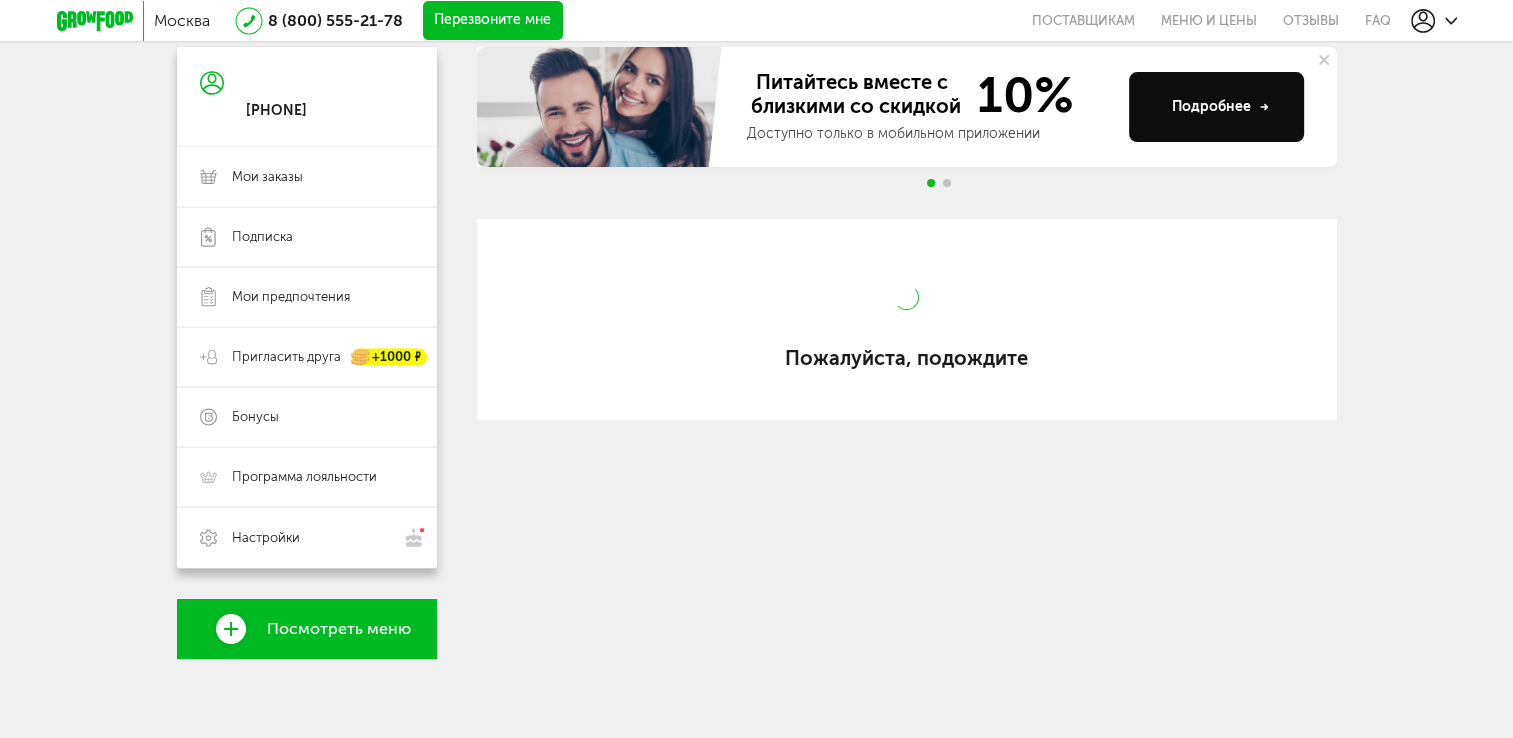 scroll, scrollTop: 562, scrollLeft: 0, axis: vertical 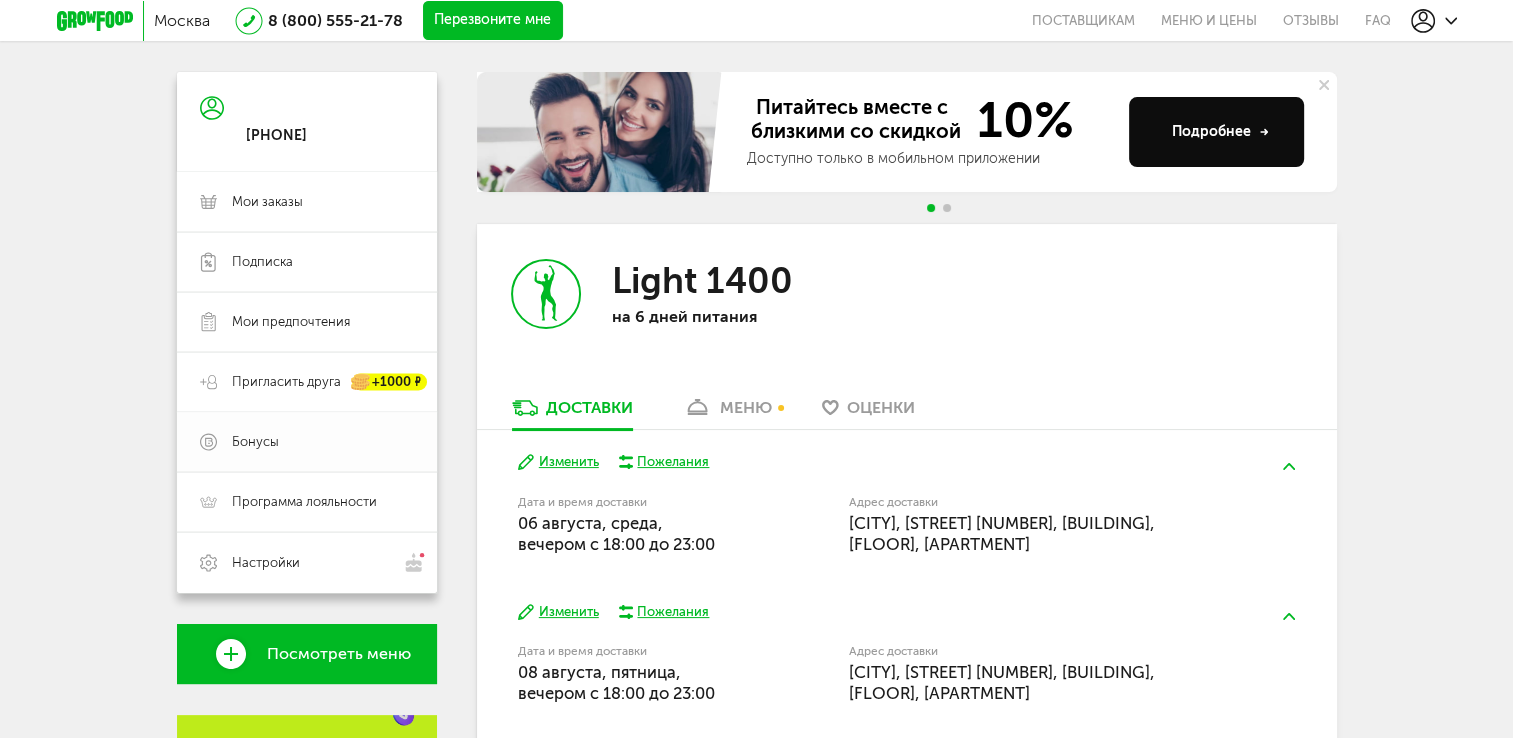 click on "Бонусы" at bounding box center (307, 442) 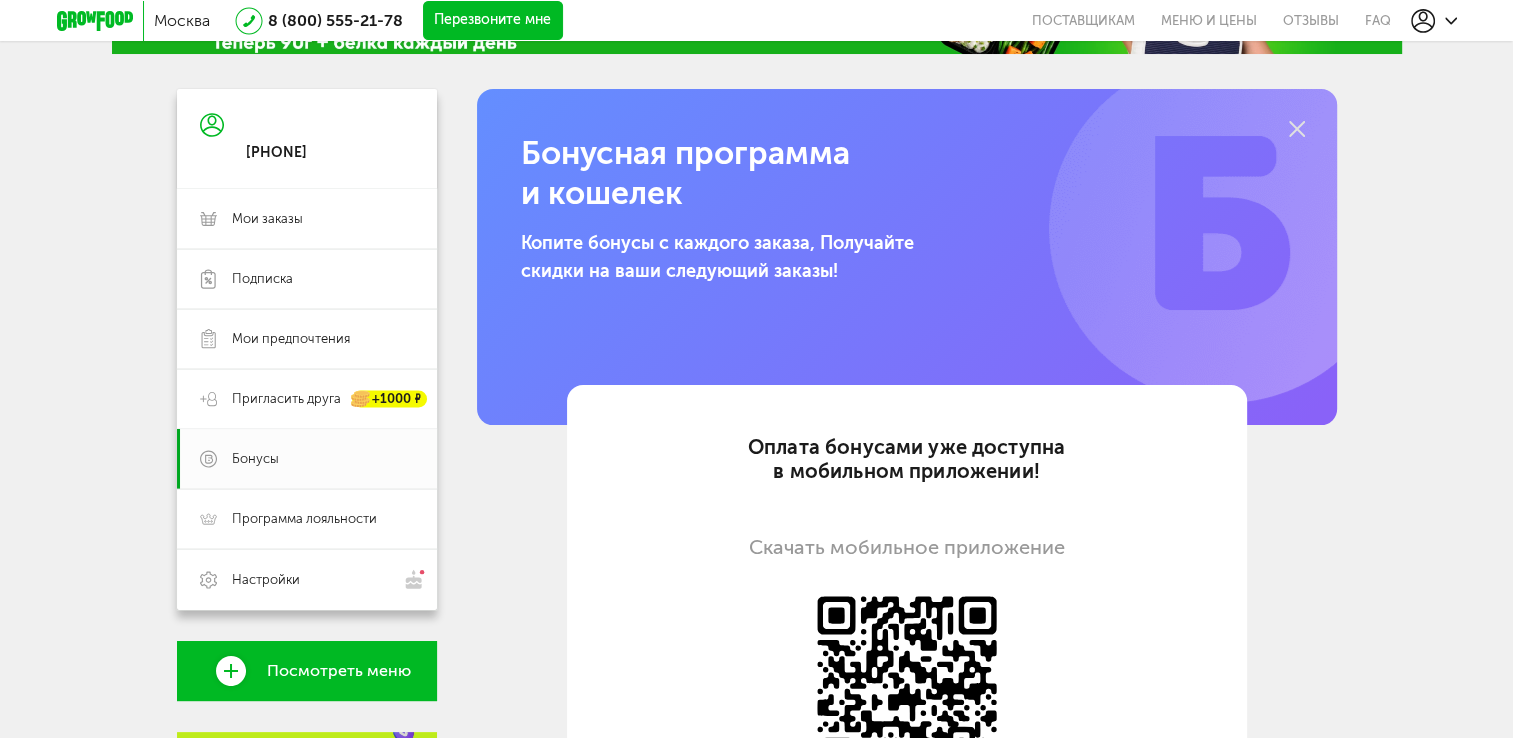 scroll, scrollTop: 148, scrollLeft: 0, axis: vertical 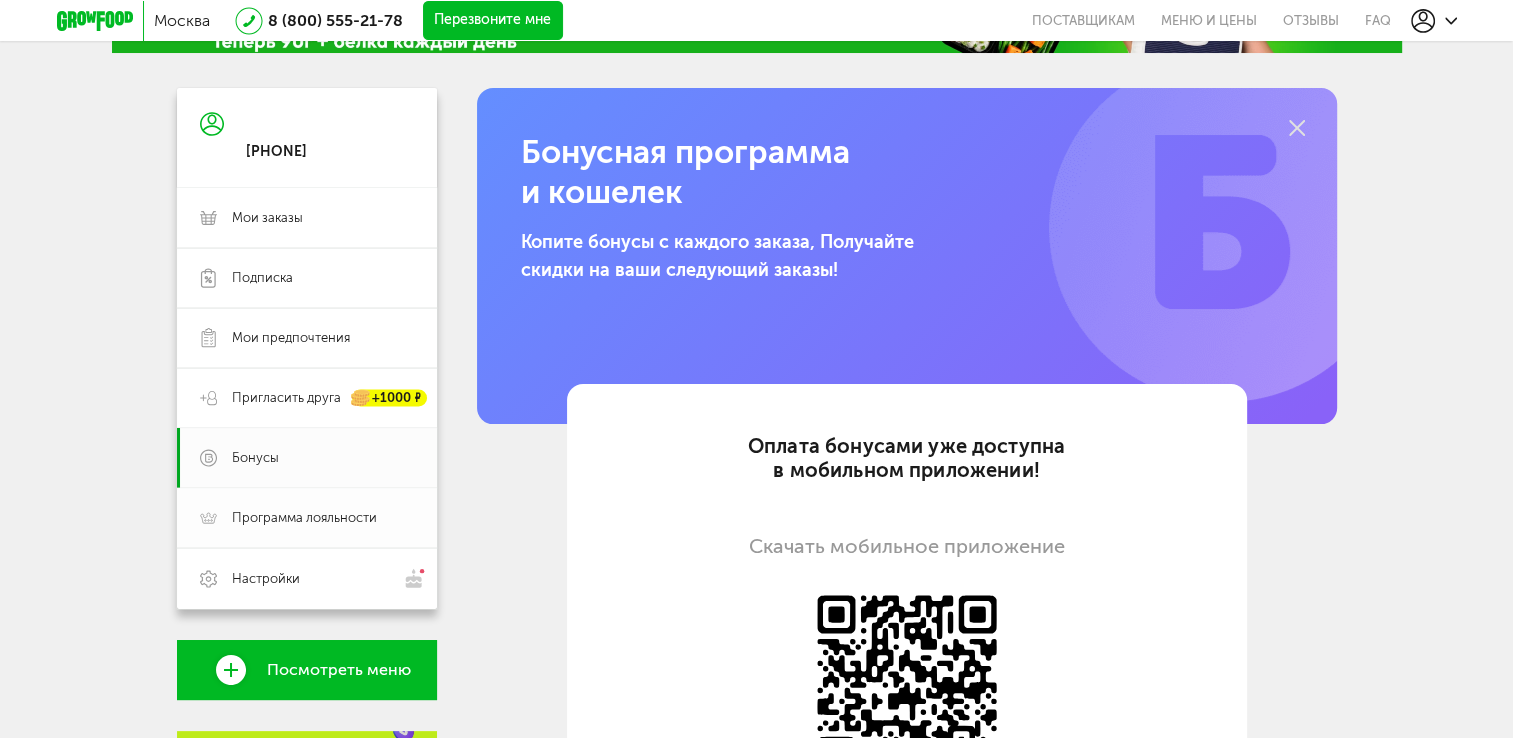 click on "Программа лояльности" at bounding box center [304, 518] 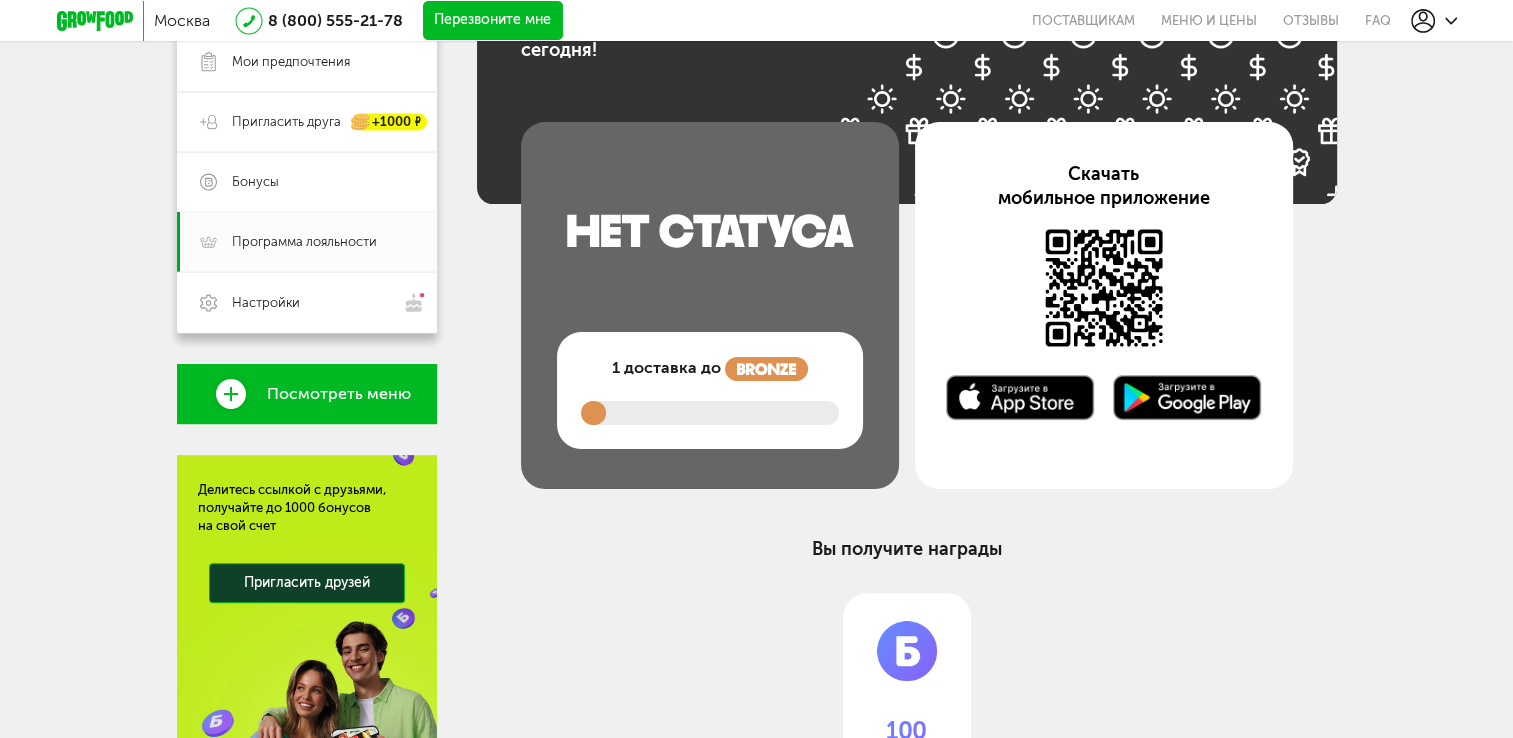 scroll, scrollTop: 421, scrollLeft: 0, axis: vertical 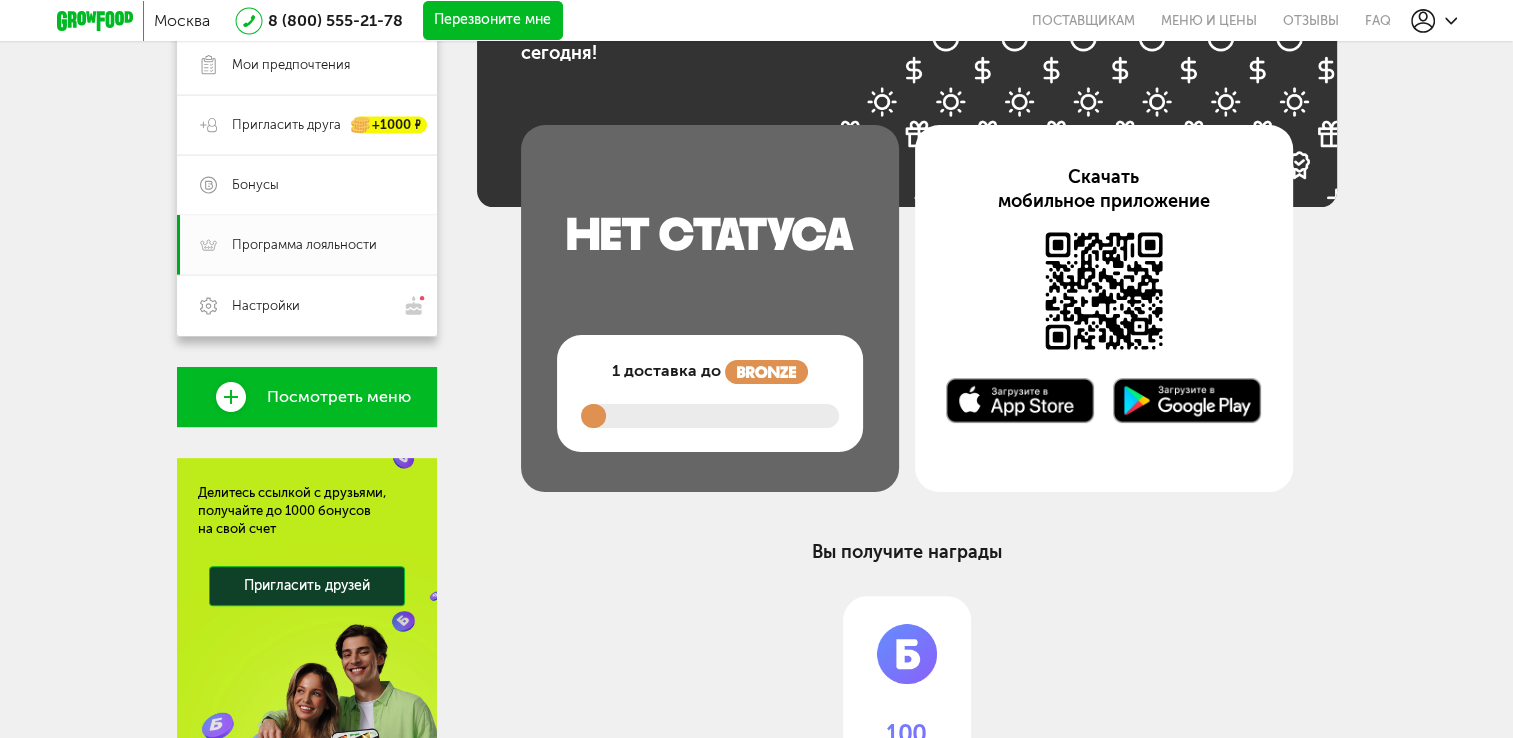 drag, startPoint x: 604, startPoint y: 418, endPoint x: 802, endPoint y: 421, distance: 198.02272 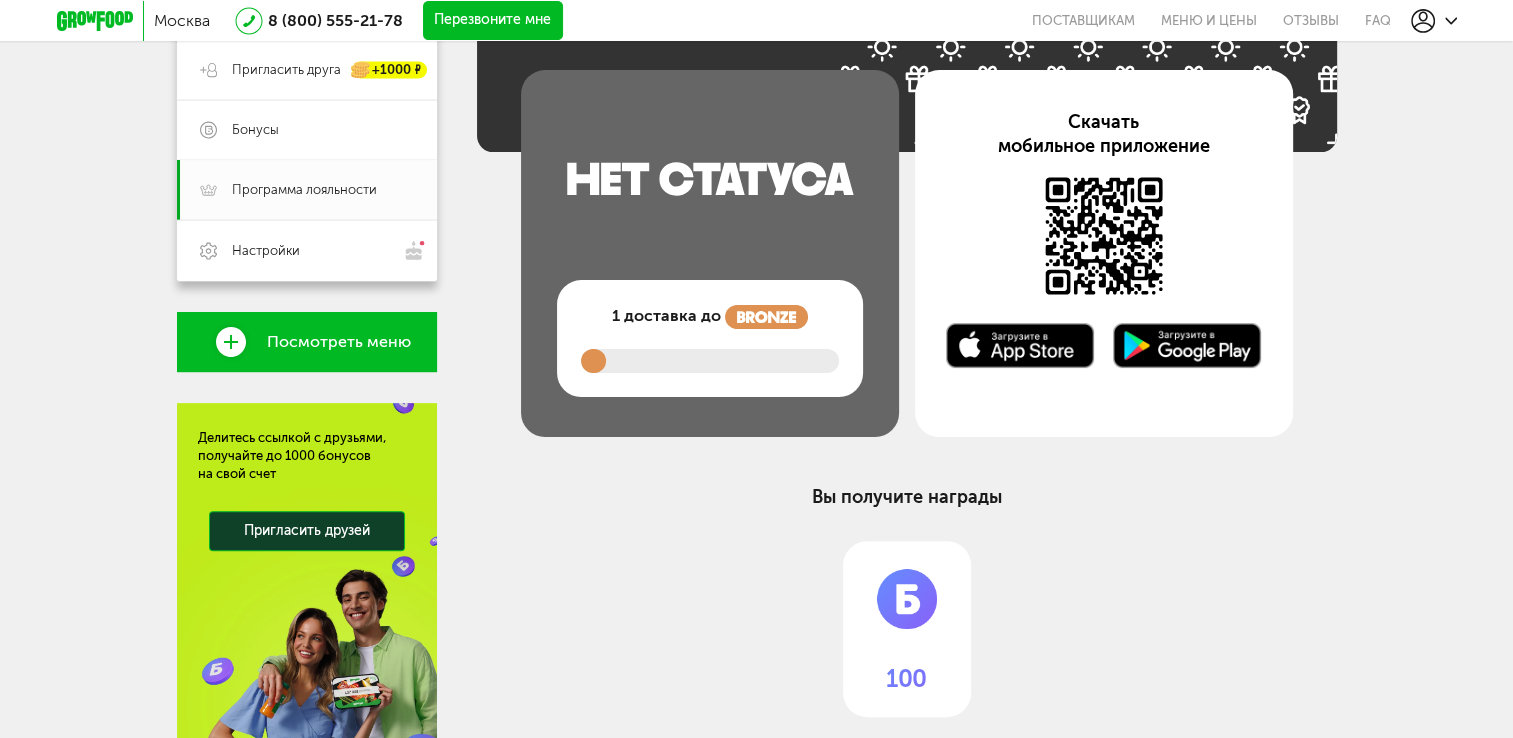 scroll, scrollTop: 484, scrollLeft: 0, axis: vertical 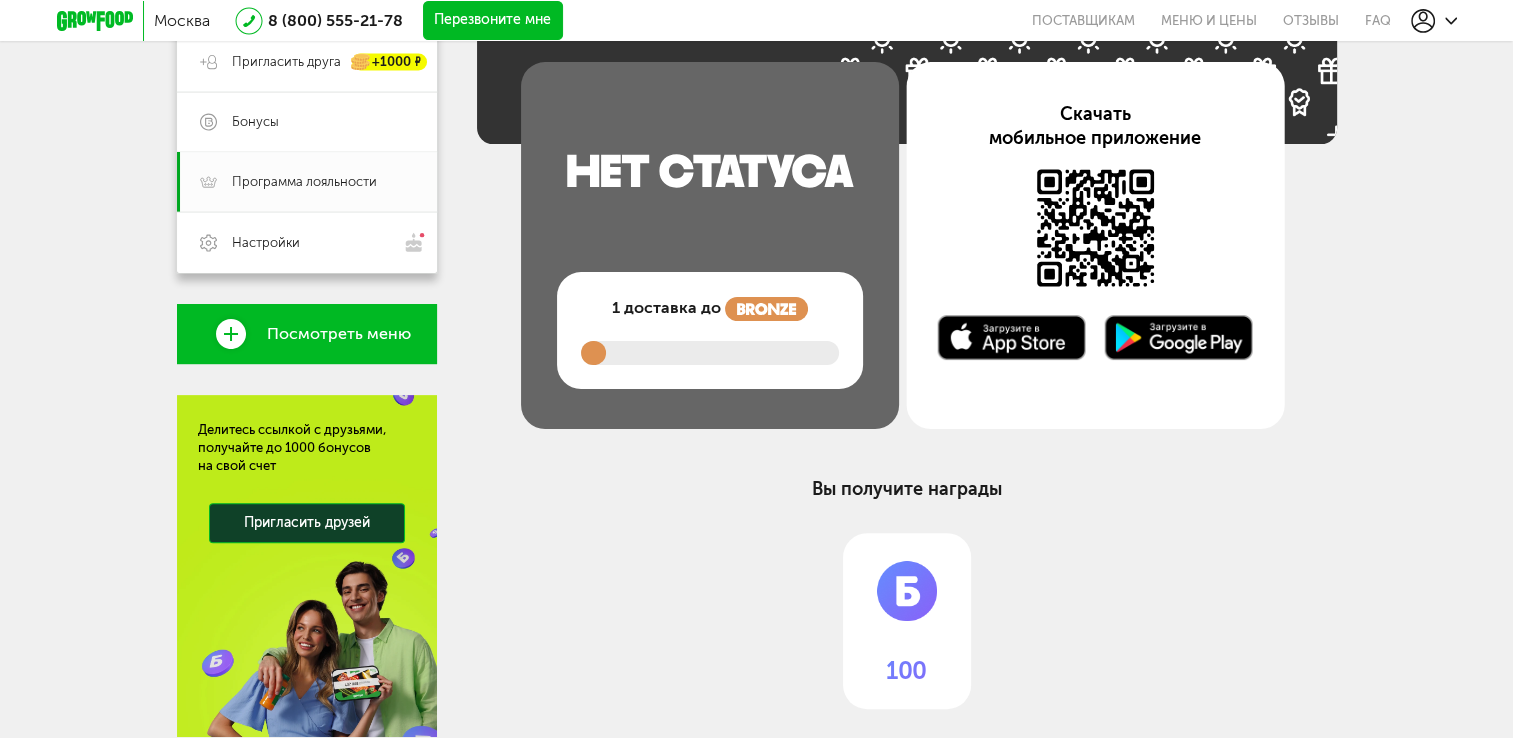 click on "1 доставка до" at bounding box center (710, 245) 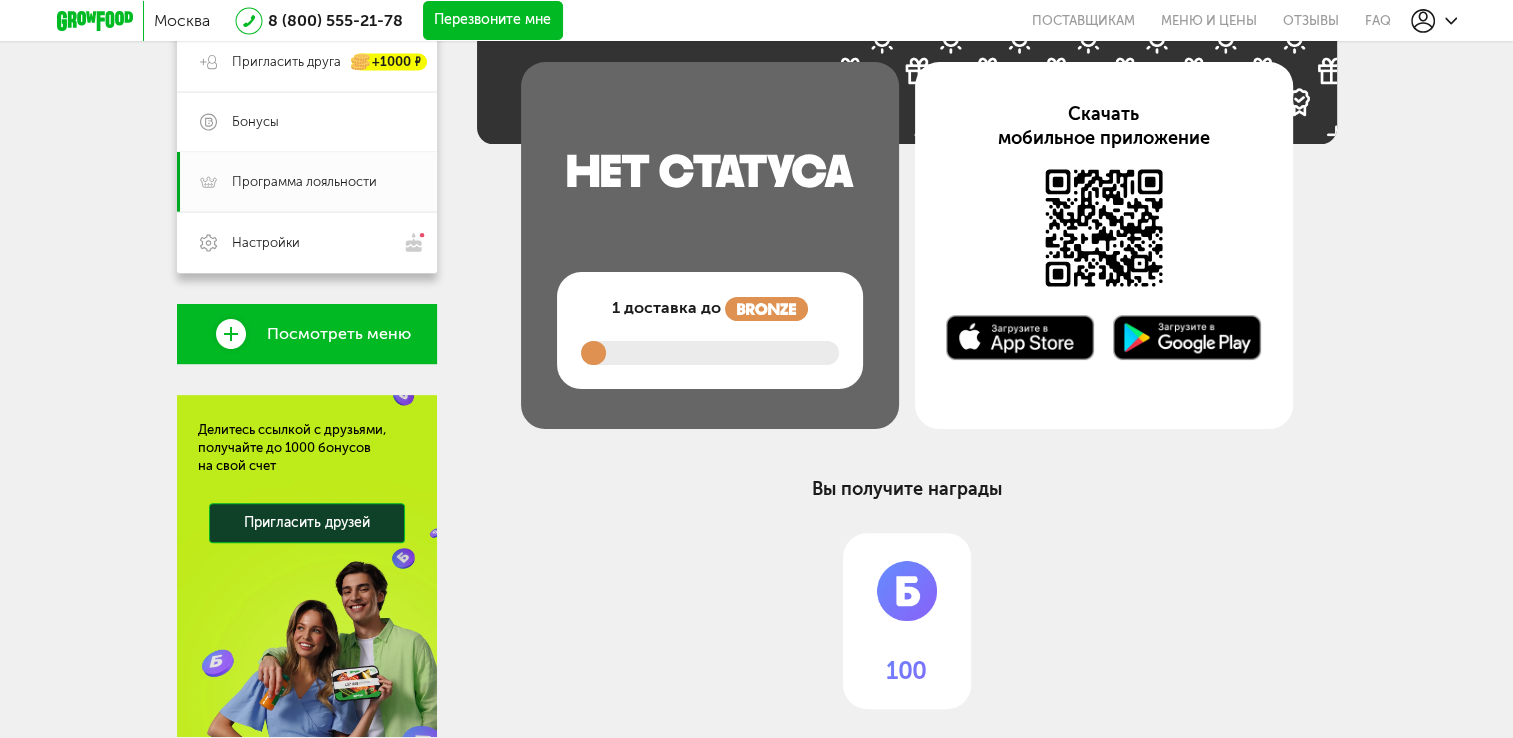 click at bounding box center (710, 353) 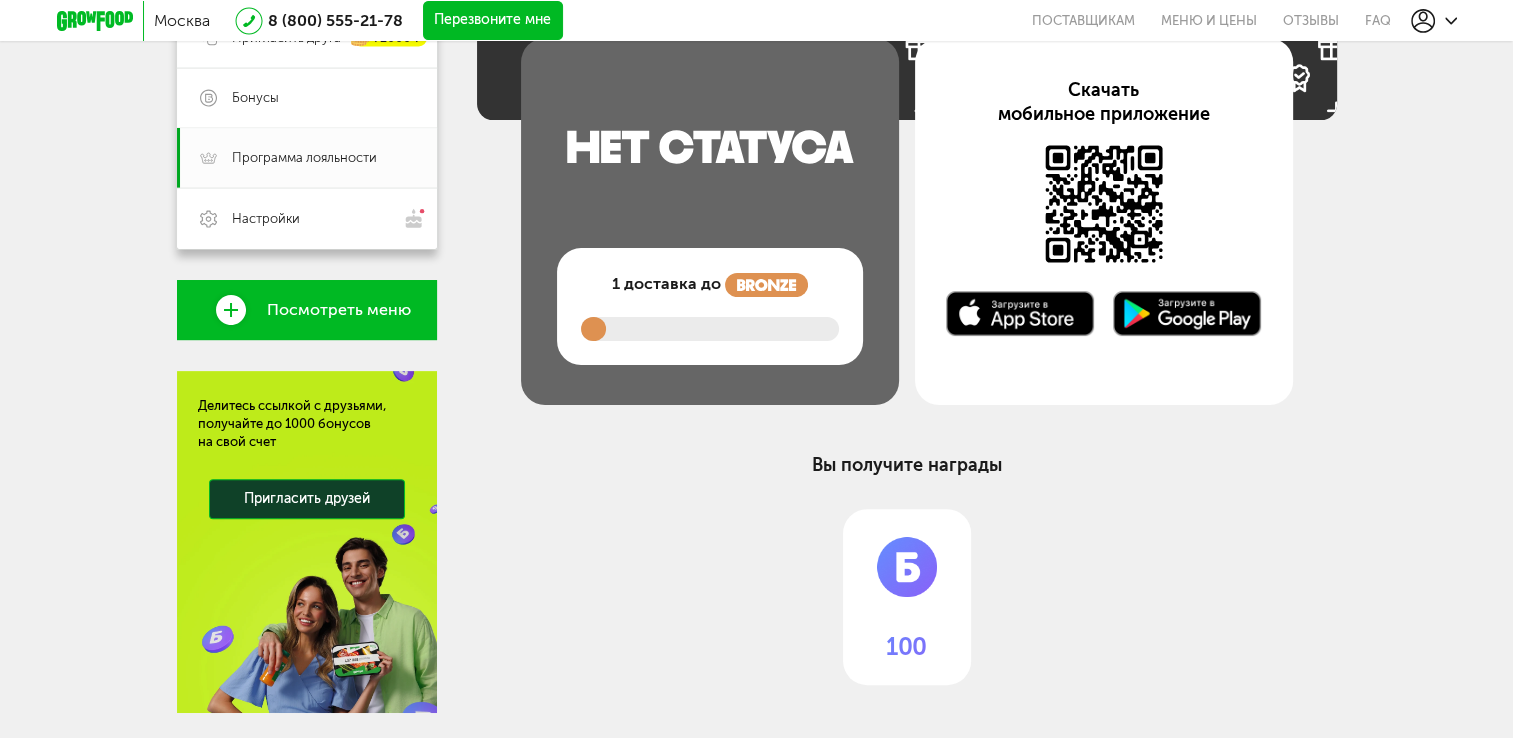 scroll, scrollTop: 509, scrollLeft: 0, axis: vertical 